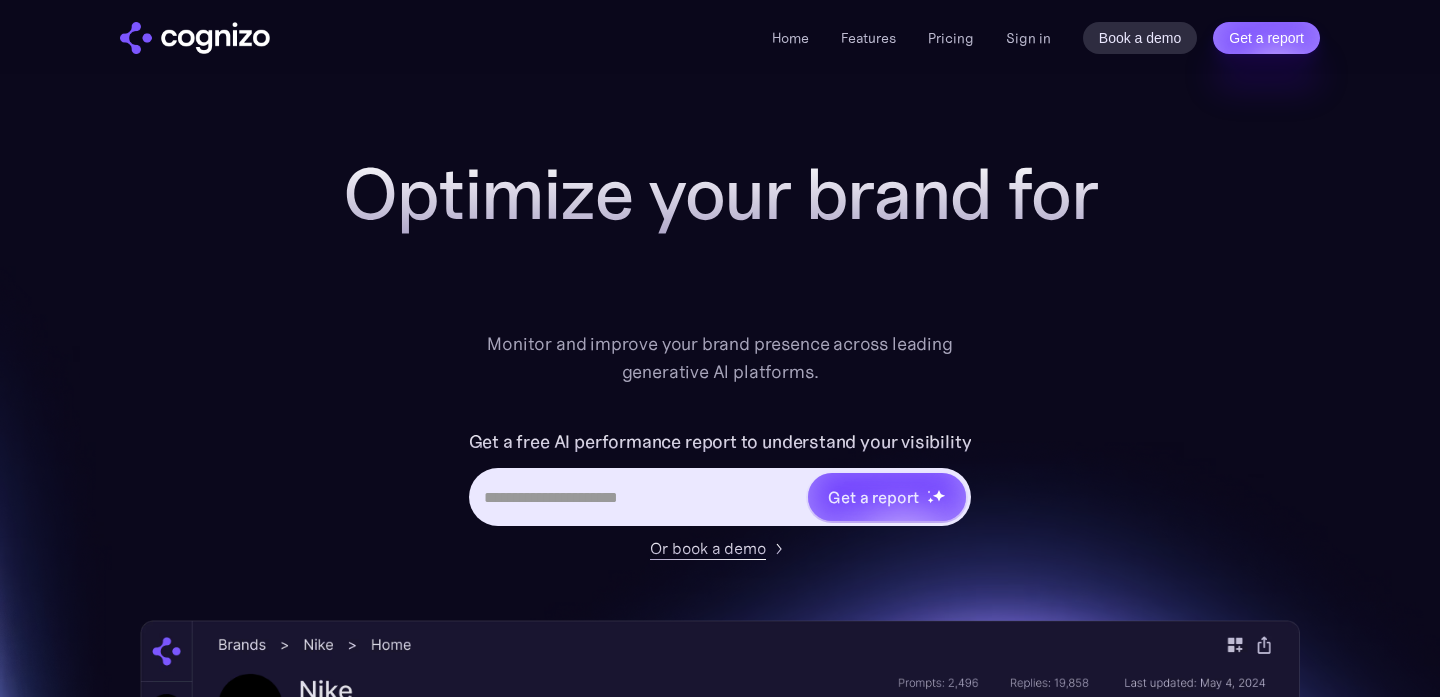 scroll, scrollTop: 0, scrollLeft: 0, axis: both 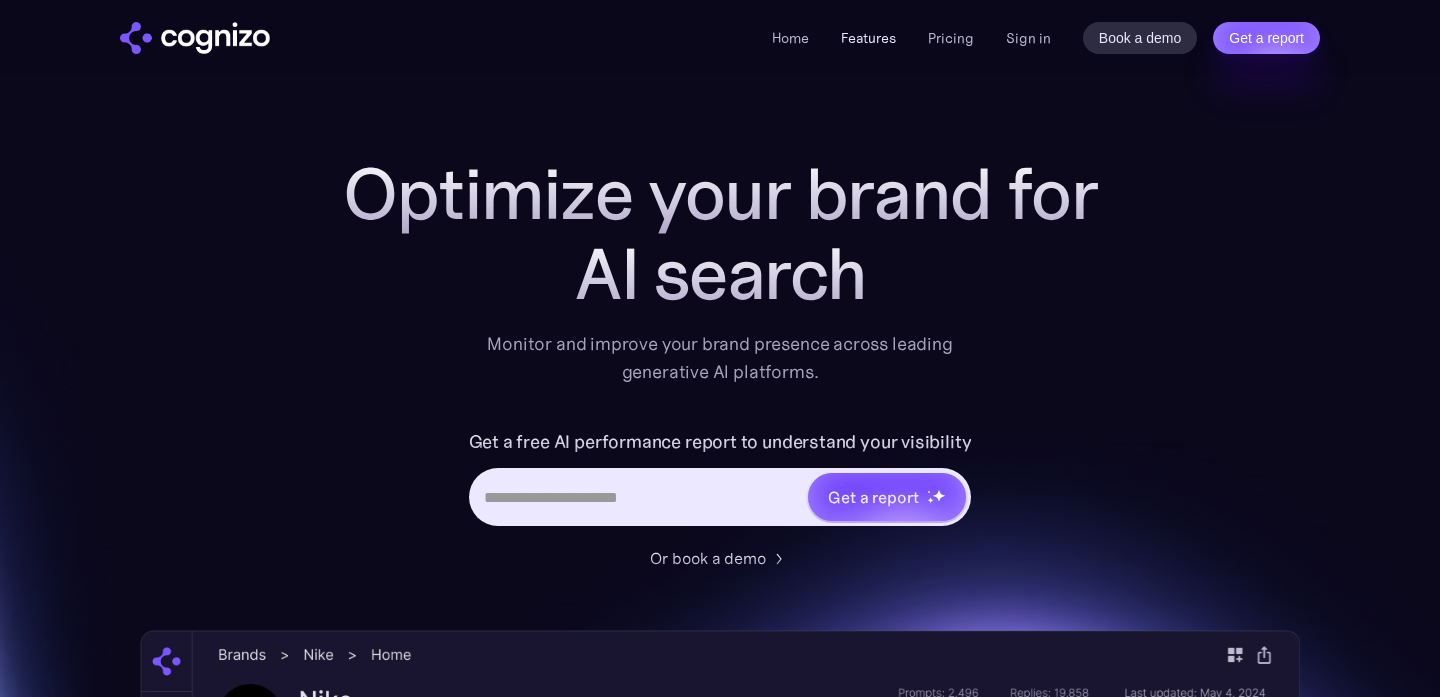click on "Features" at bounding box center [868, 38] 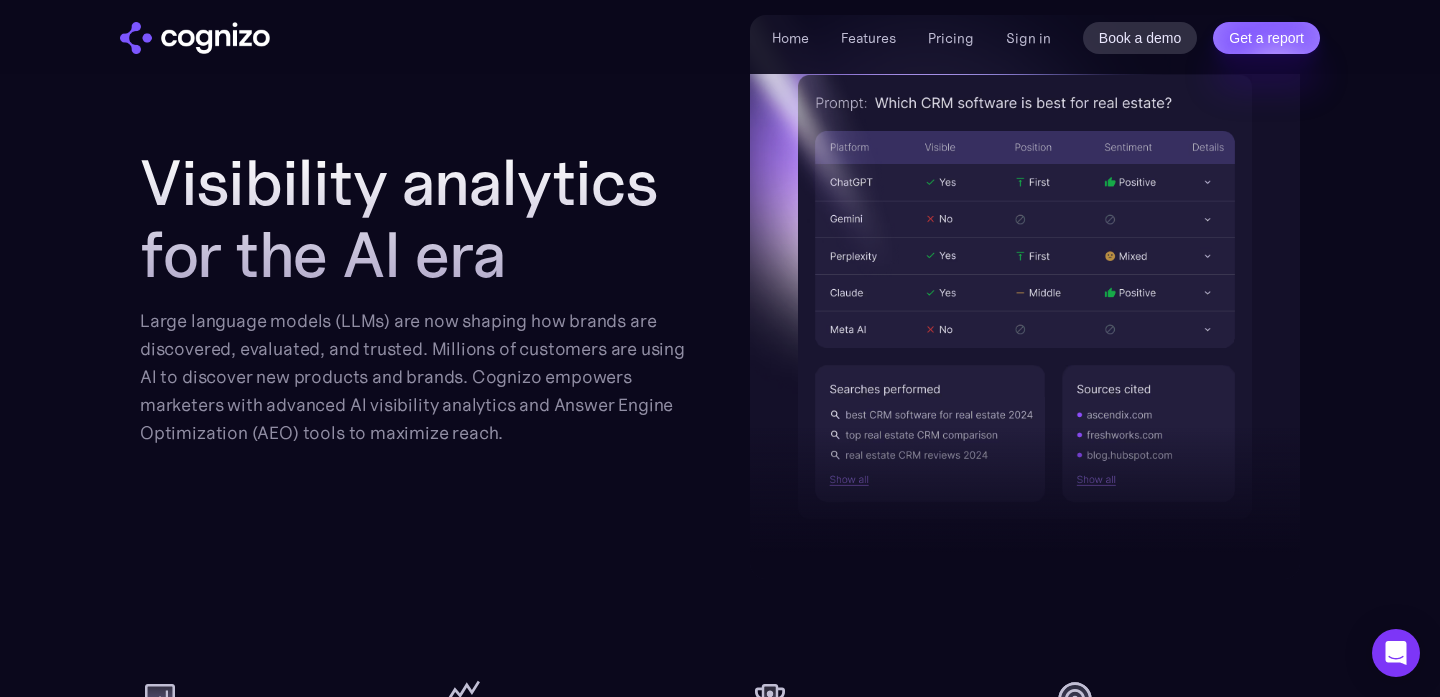 scroll, scrollTop: 2164, scrollLeft: 0, axis: vertical 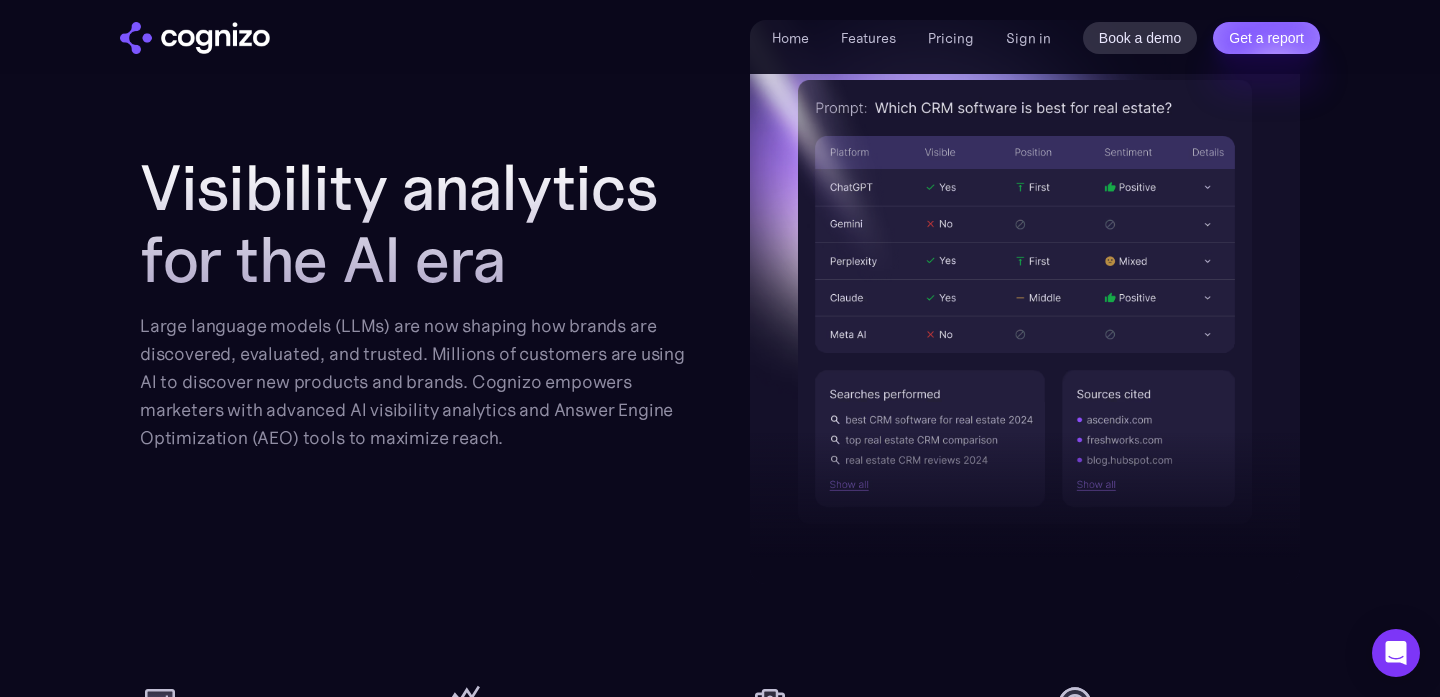 click on "Home Features Pricing Book a demo Get a report Sign in Book a demo Get a report" at bounding box center [720, 37] 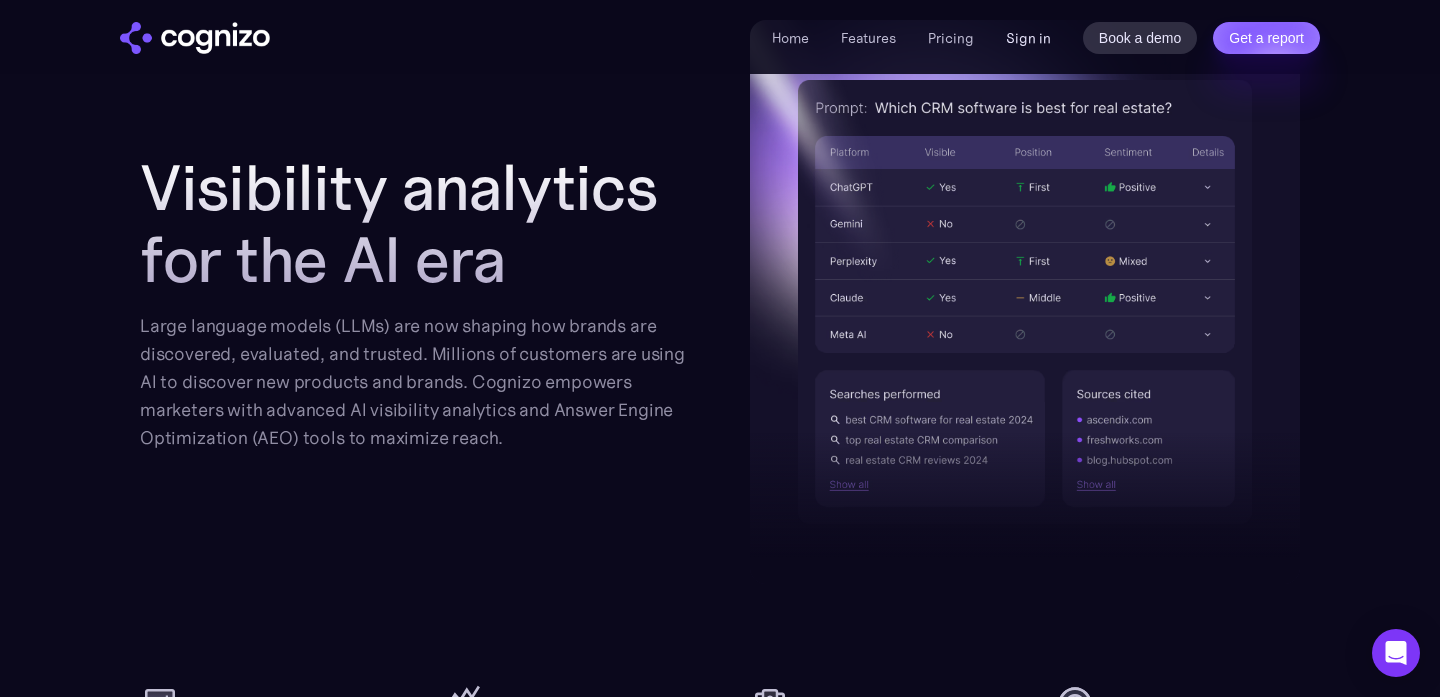 click on "Sign in" at bounding box center (1028, 38) 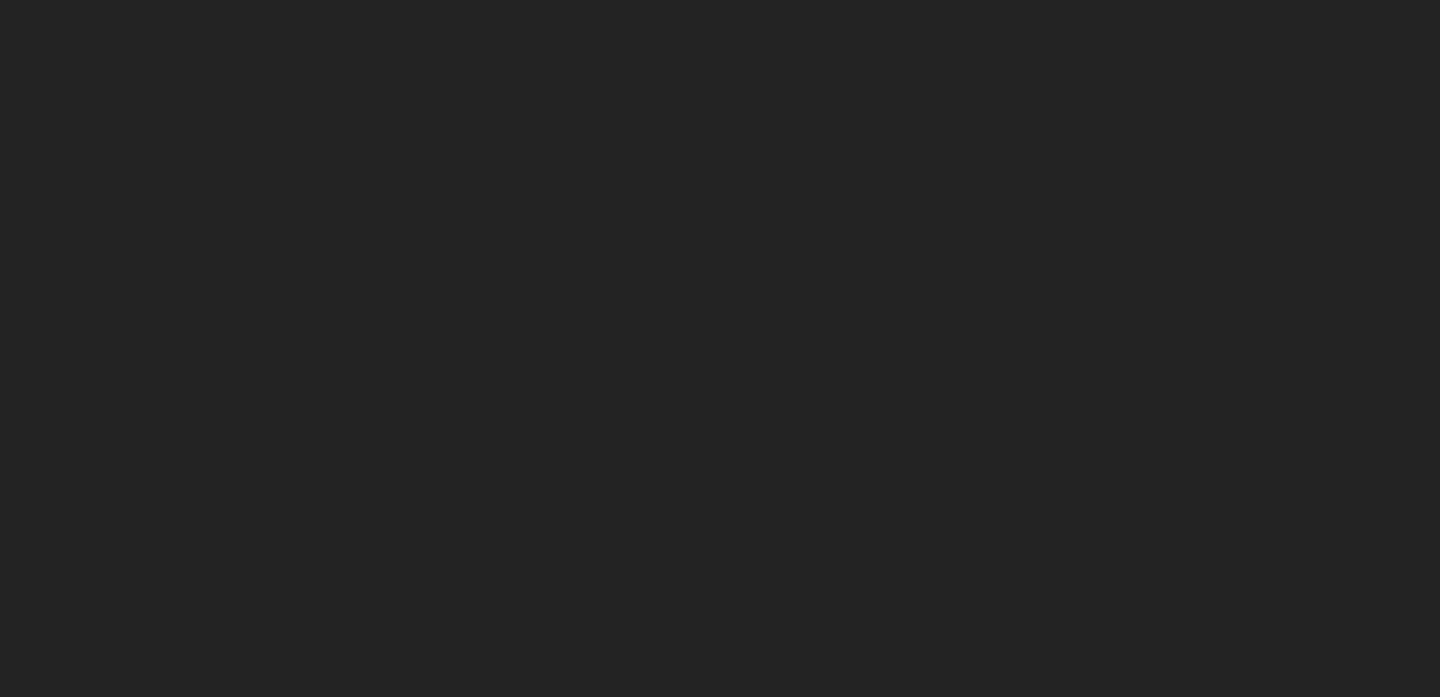 scroll, scrollTop: 0, scrollLeft: 0, axis: both 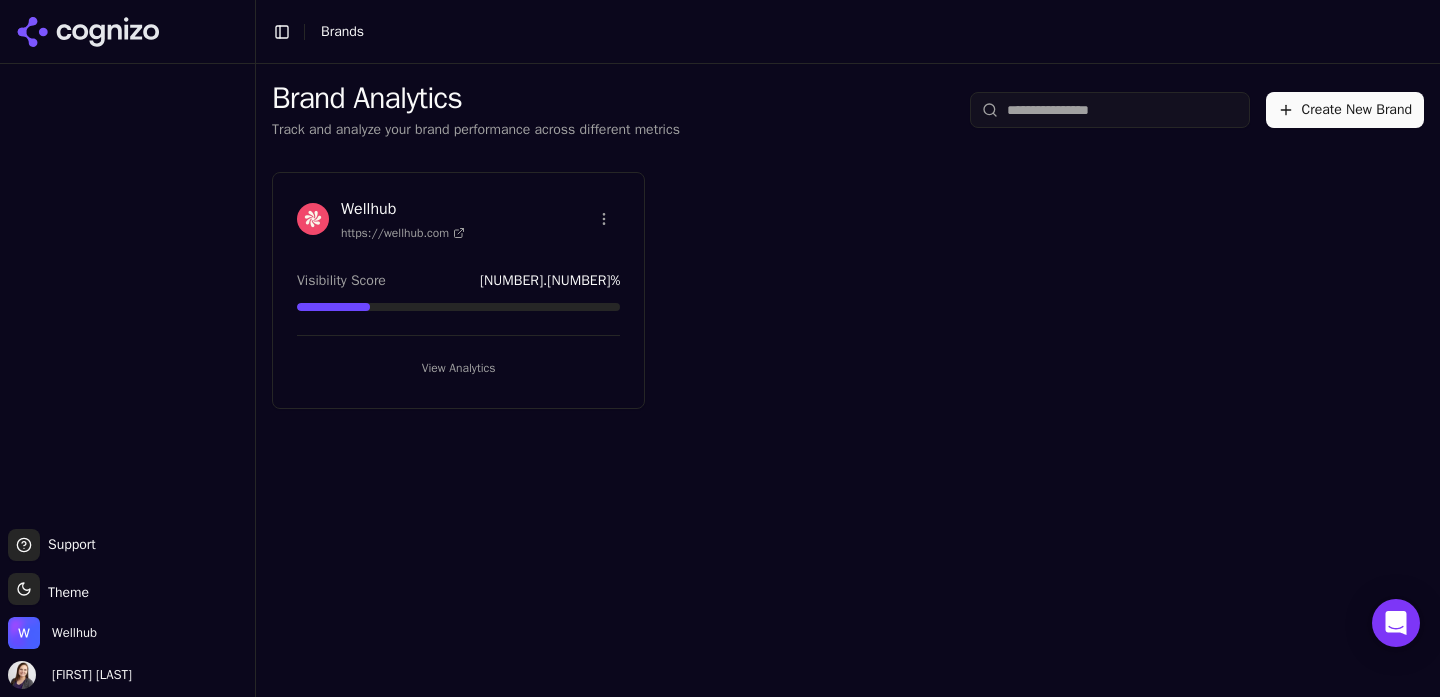 click on "View Analytics" at bounding box center [458, 368] 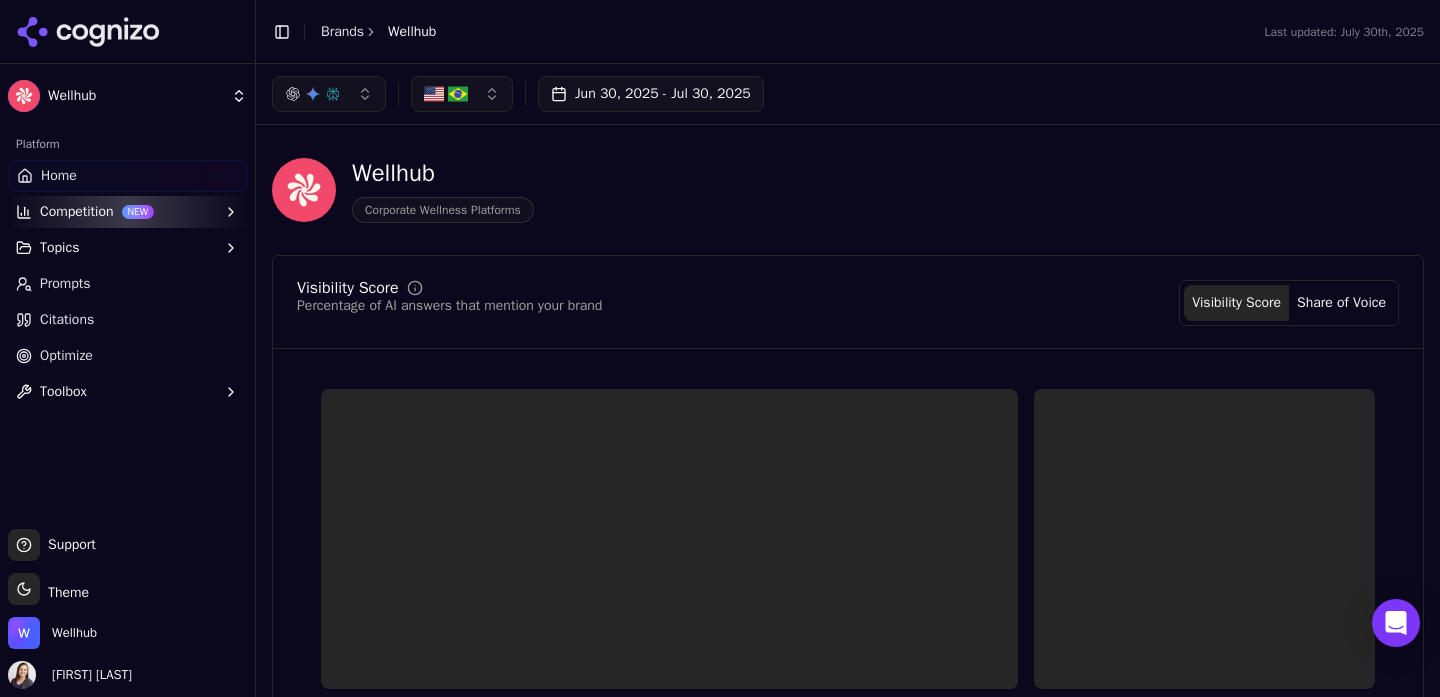 click on "Citations" at bounding box center [127, 320] 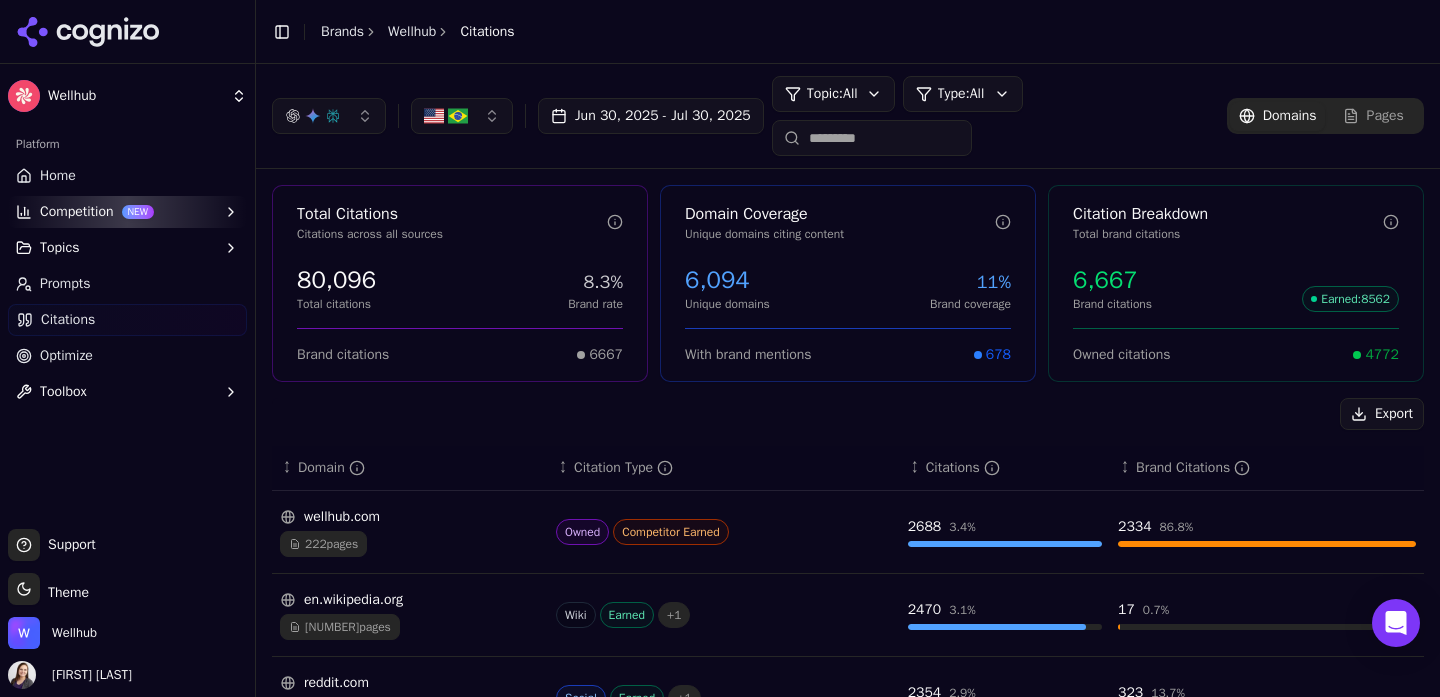 click on "Competition NEW" at bounding box center [127, 212] 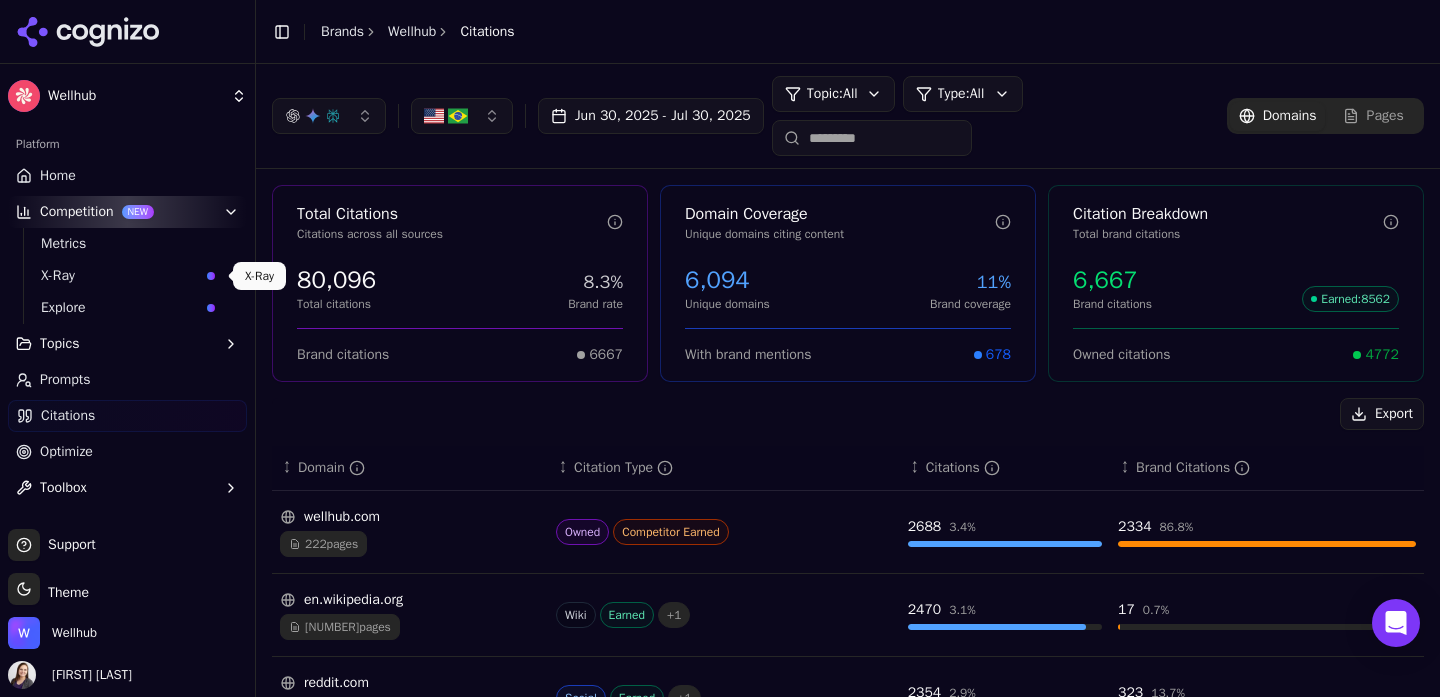 click on "X-Ray" at bounding box center (120, 276) 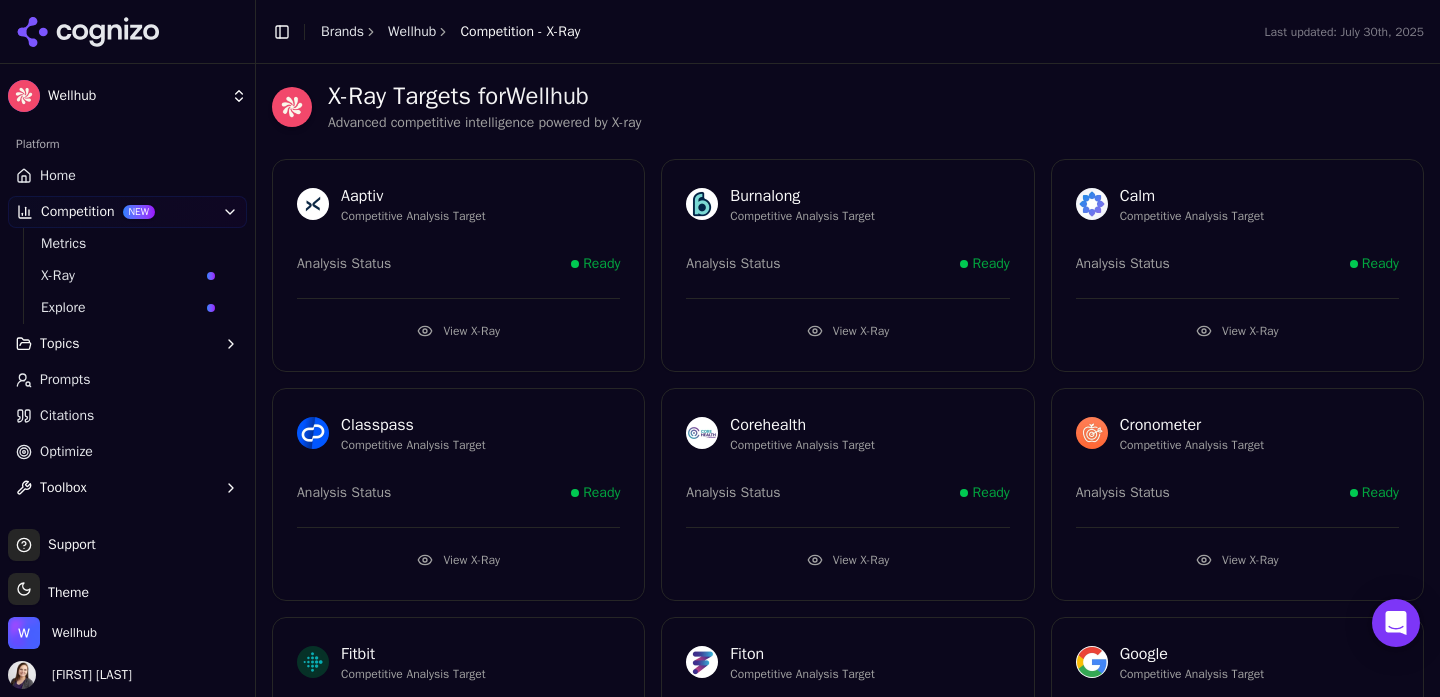 click on "View X-Ray" at bounding box center [1237, 331] 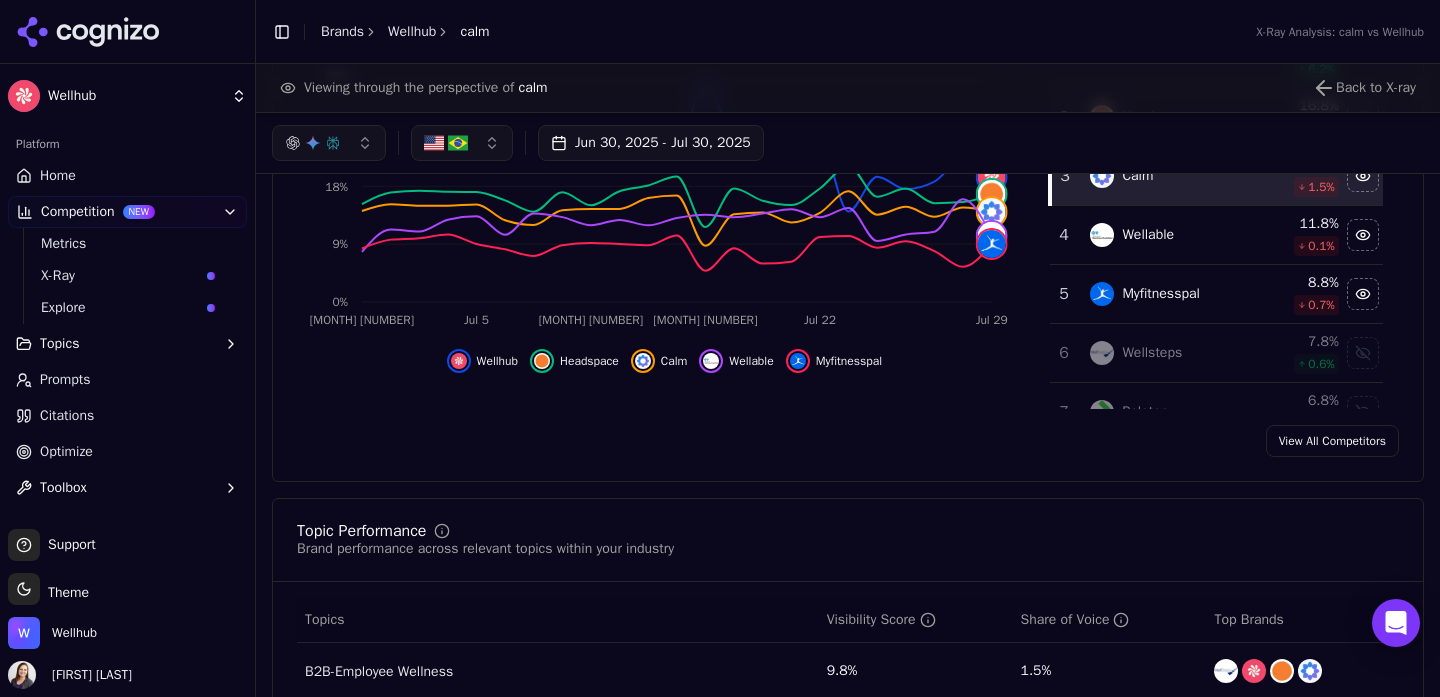scroll, scrollTop: 0, scrollLeft: 0, axis: both 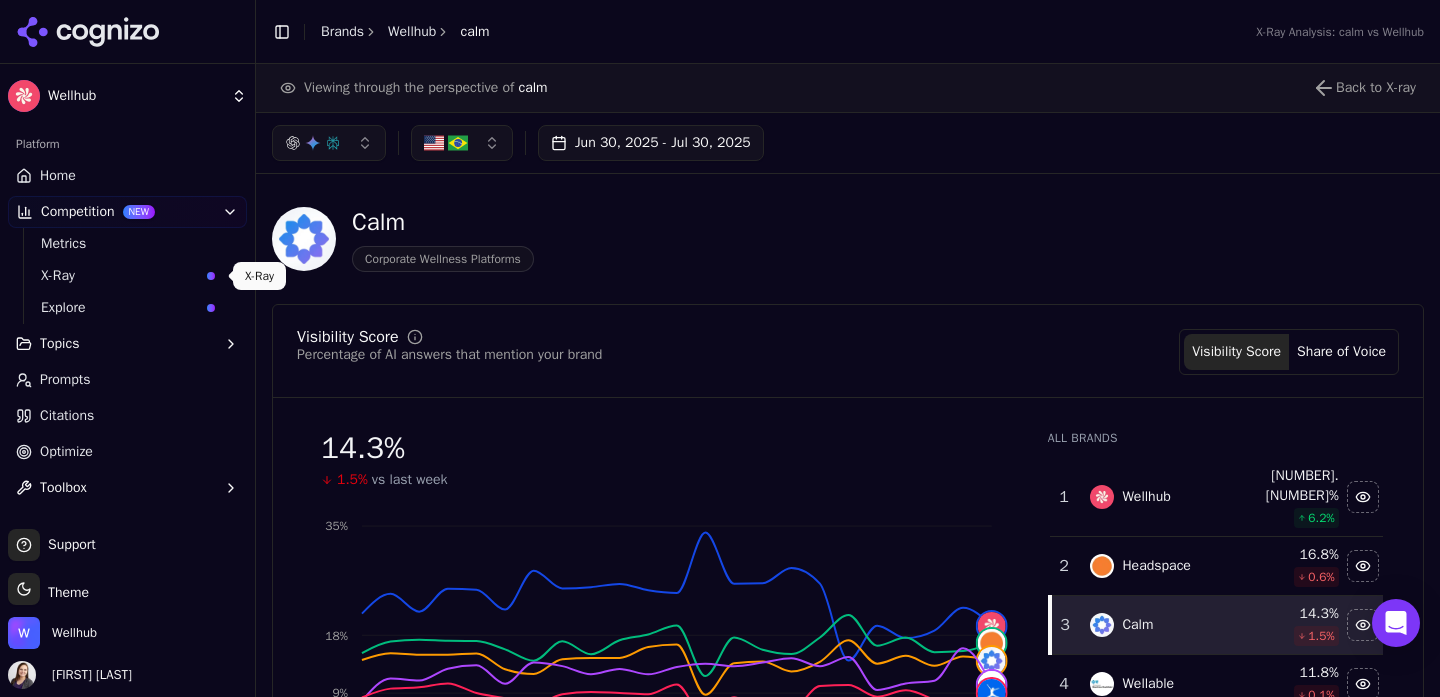 click on "X-Ray" at bounding box center [120, 276] 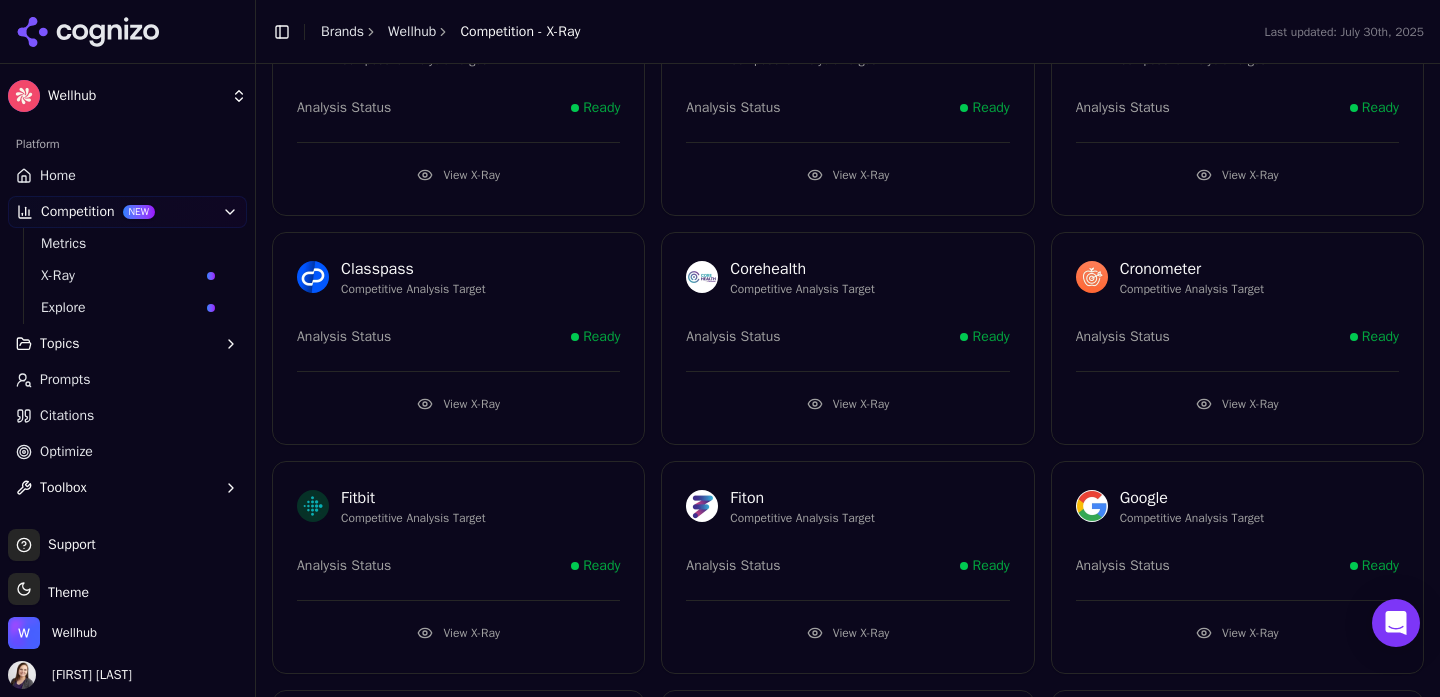 click on "View X-Ray" at bounding box center (458, 404) 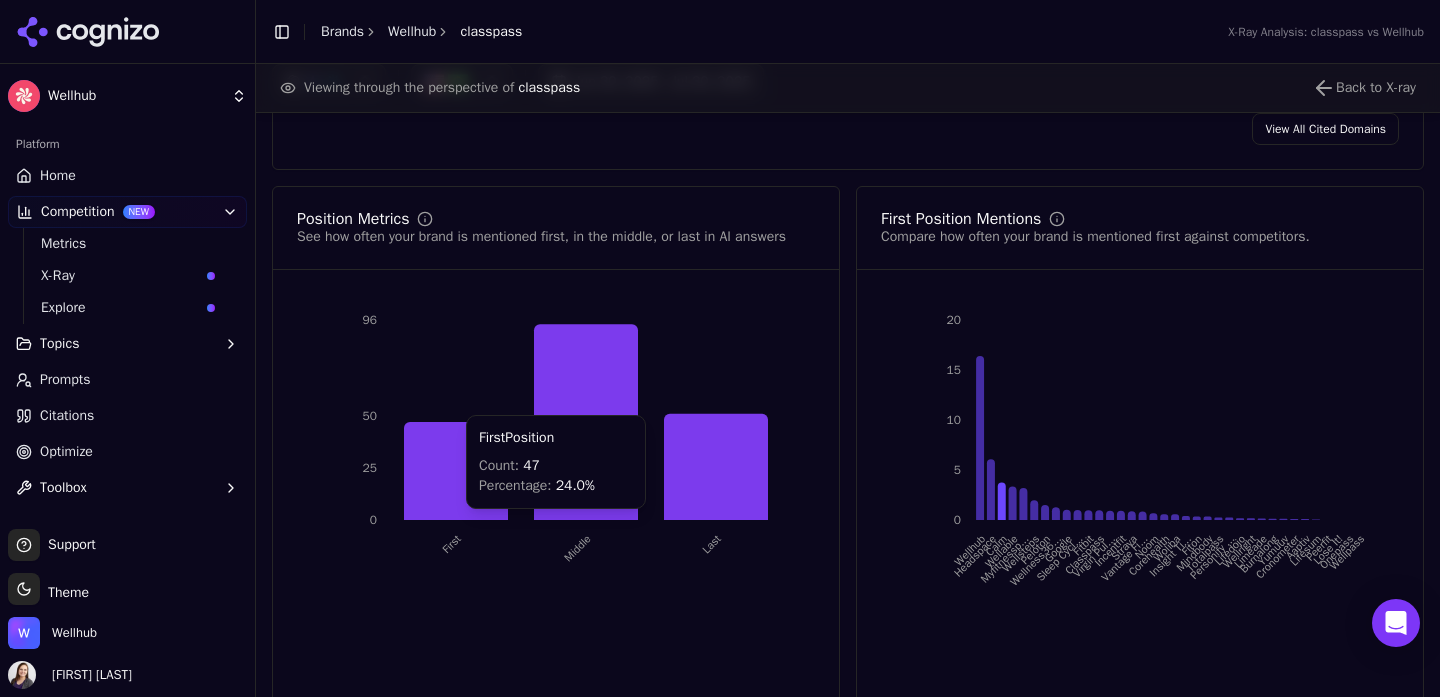 scroll, scrollTop: 2552, scrollLeft: 0, axis: vertical 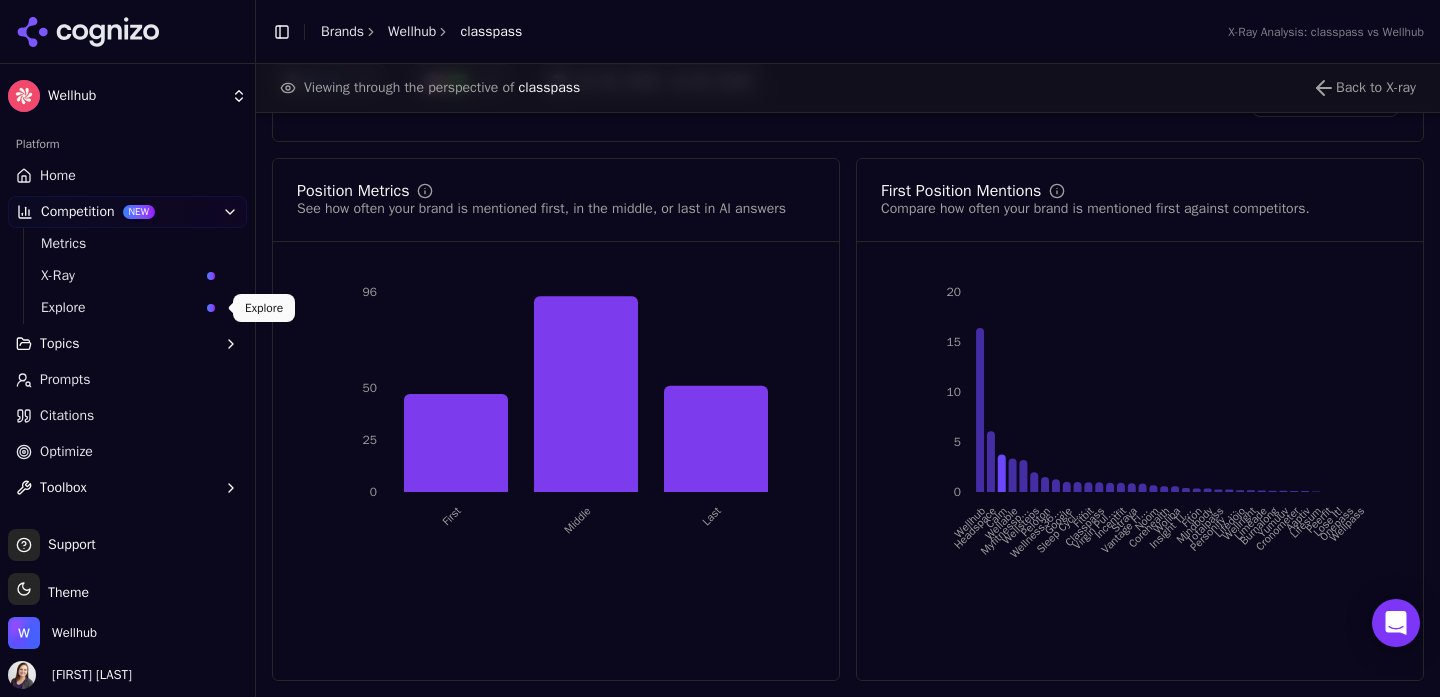 click on "Explore" at bounding box center [120, 308] 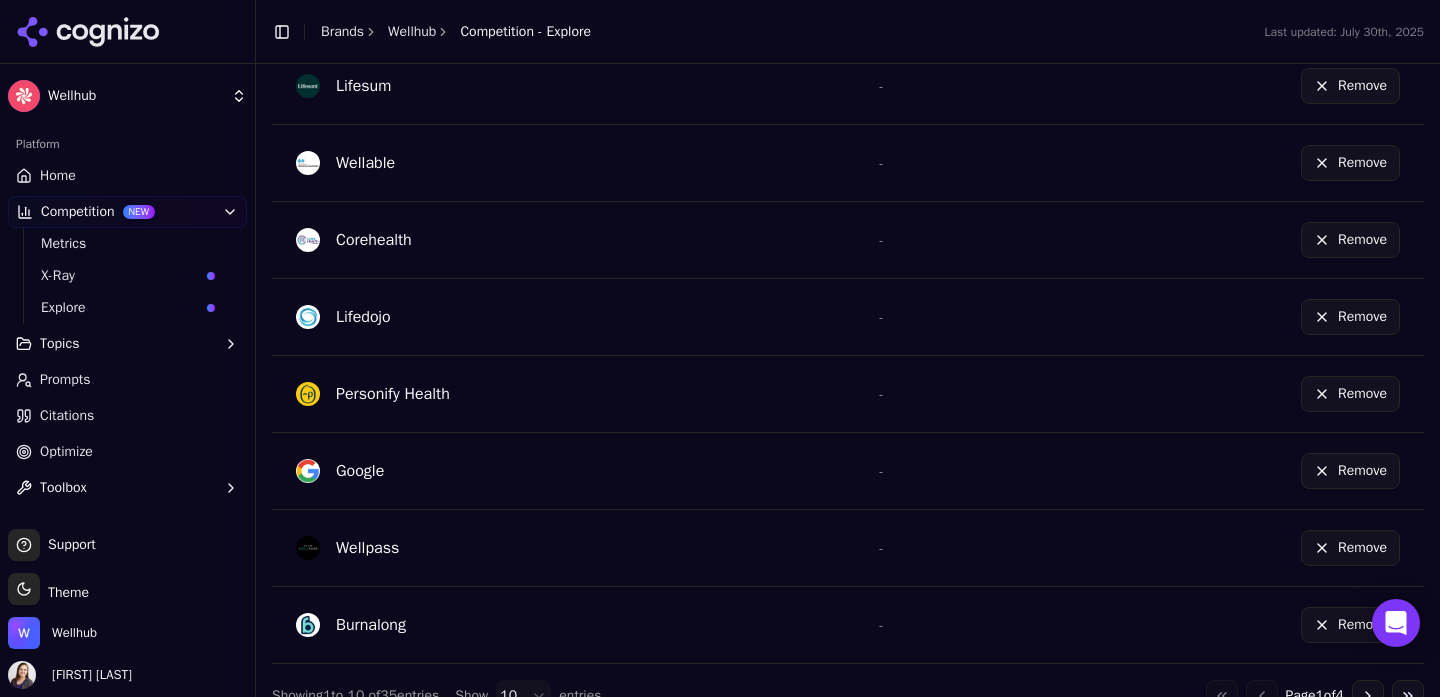 scroll, scrollTop: 814, scrollLeft: 0, axis: vertical 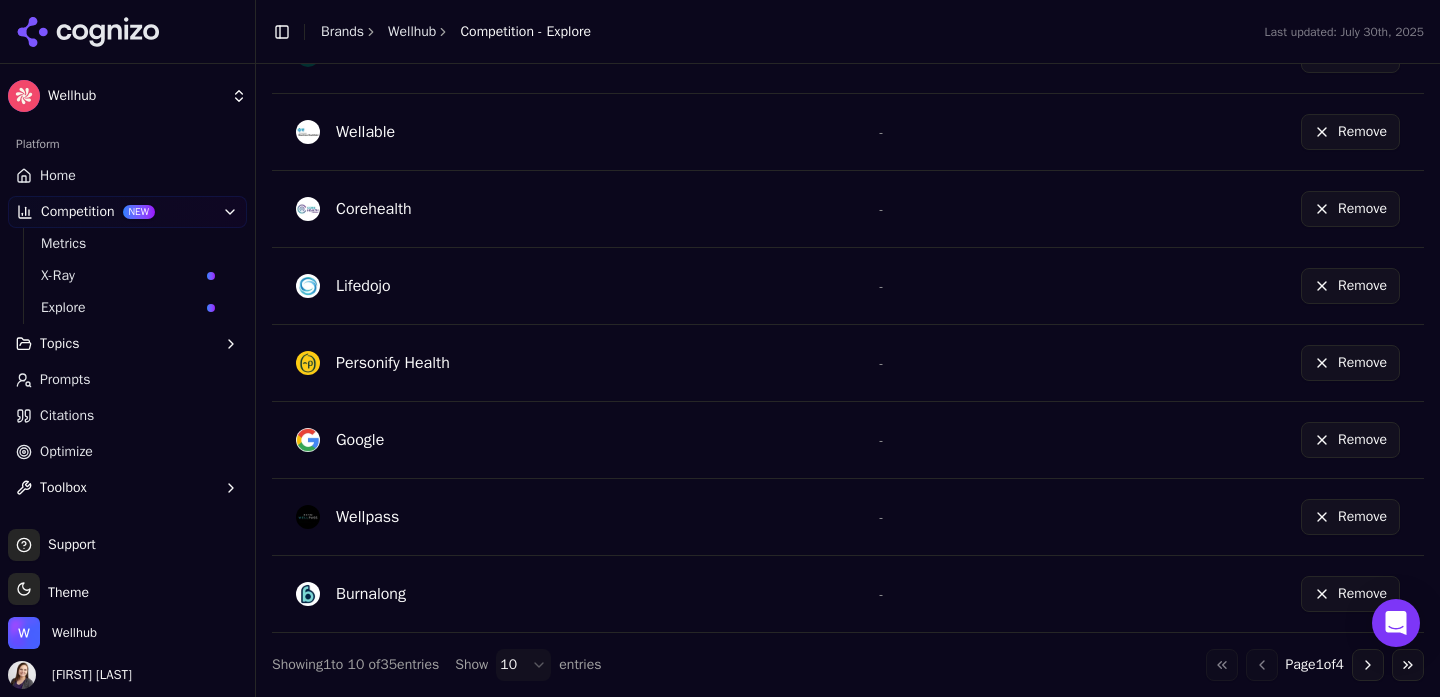 click on "Google" at bounding box center (572, 440) 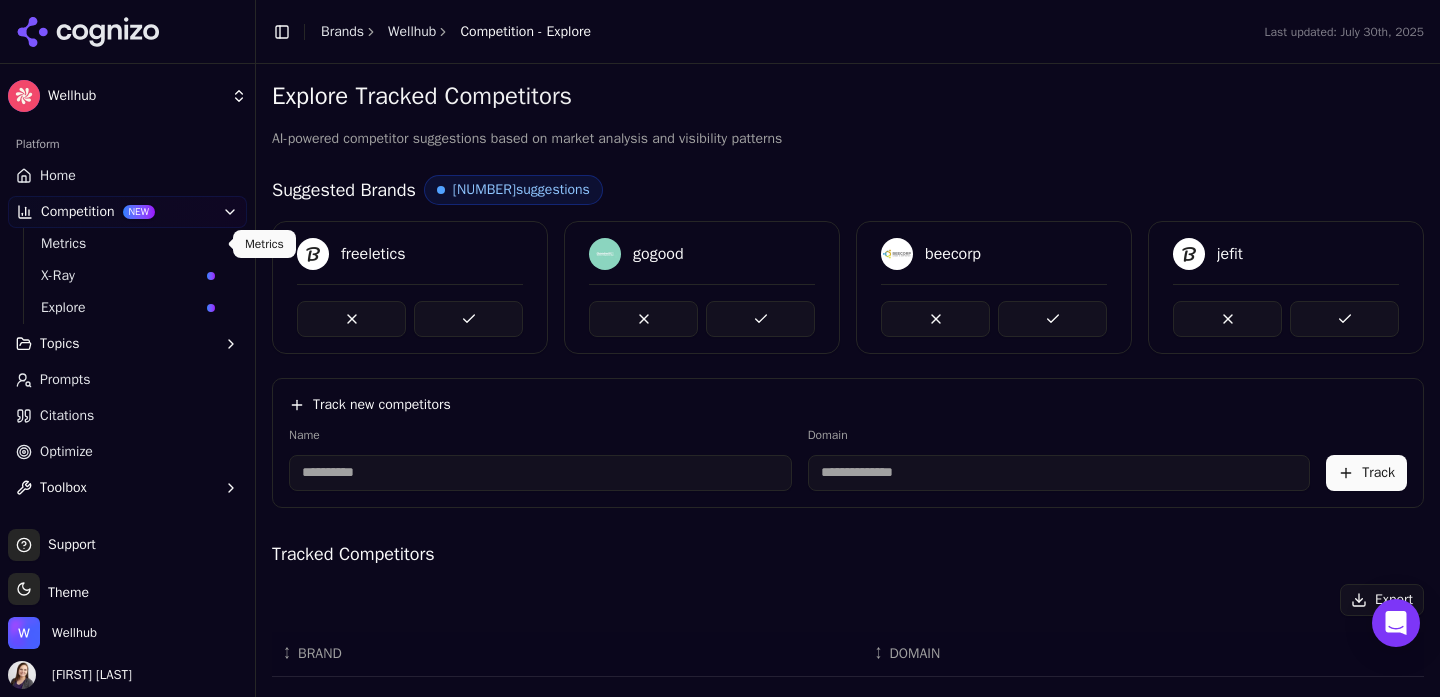 click on "Metrics" at bounding box center [128, 244] 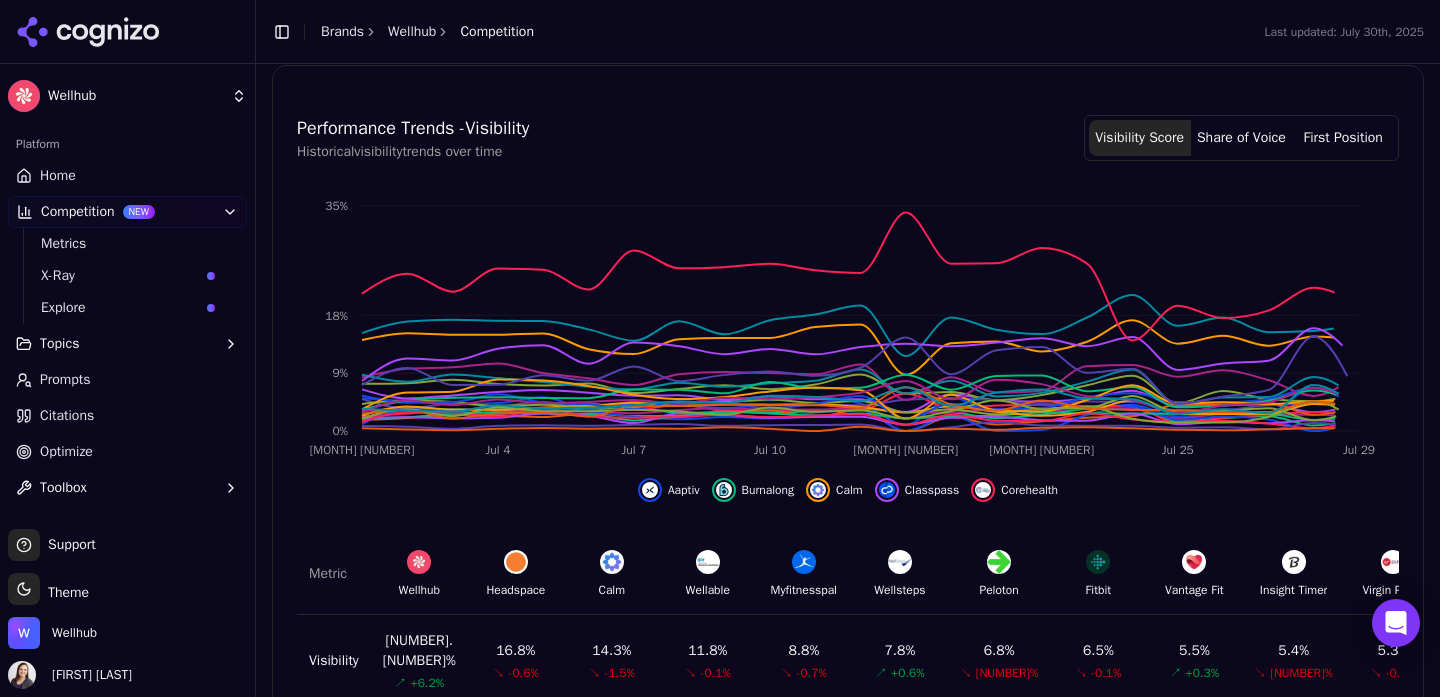scroll, scrollTop: 777, scrollLeft: 0, axis: vertical 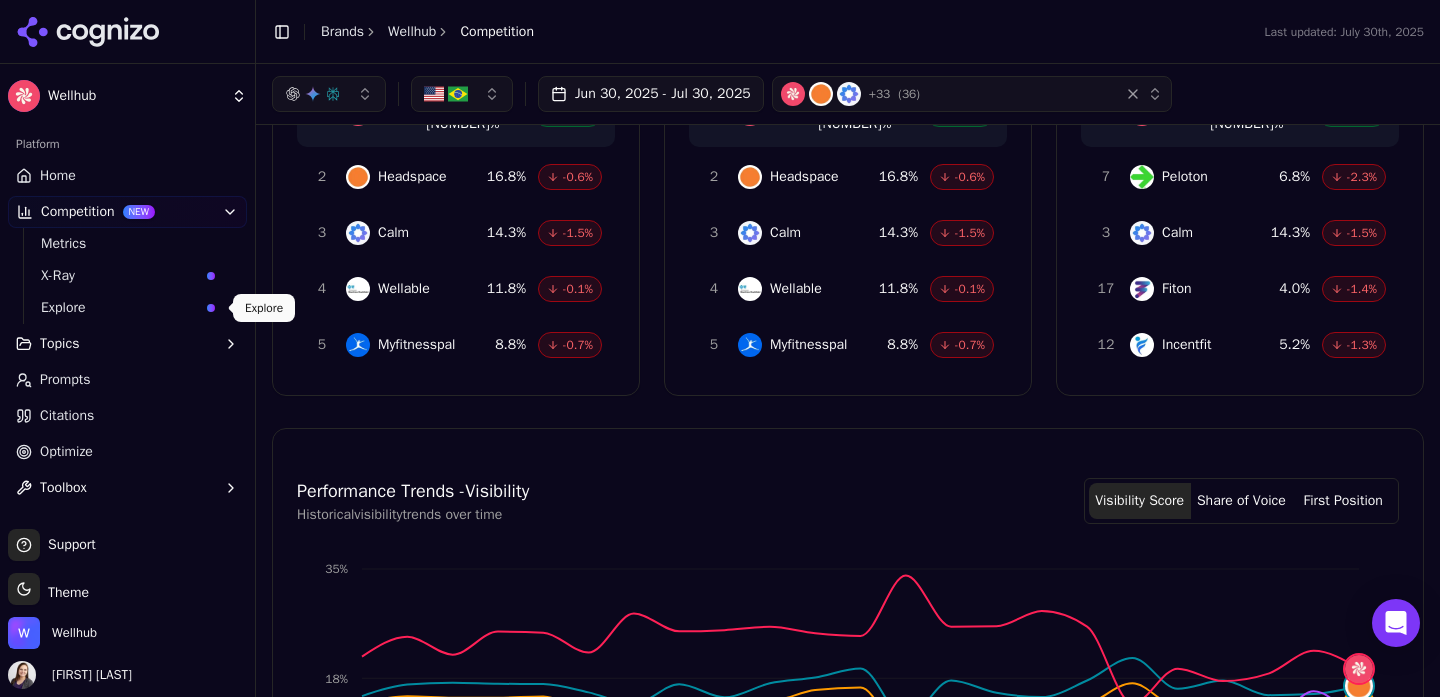 click on "Explore" at bounding box center [120, 308] 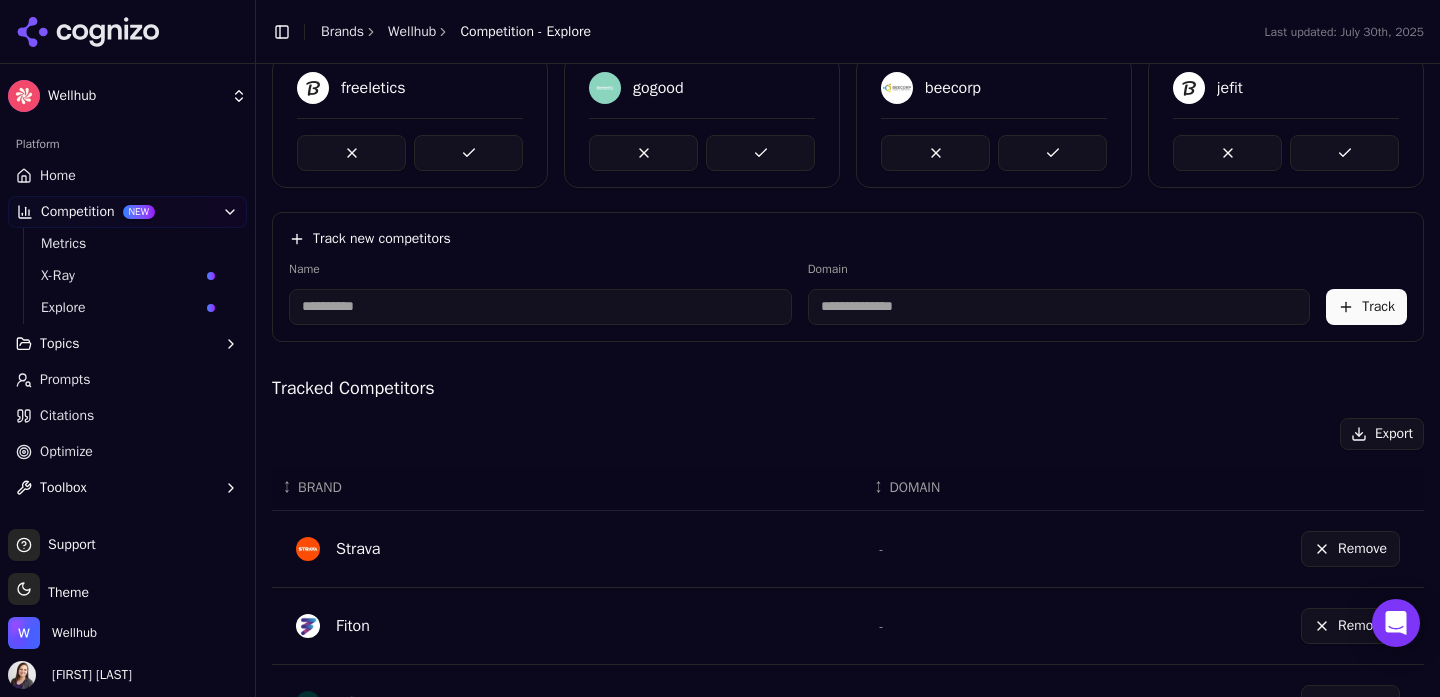 scroll, scrollTop: 0, scrollLeft: 0, axis: both 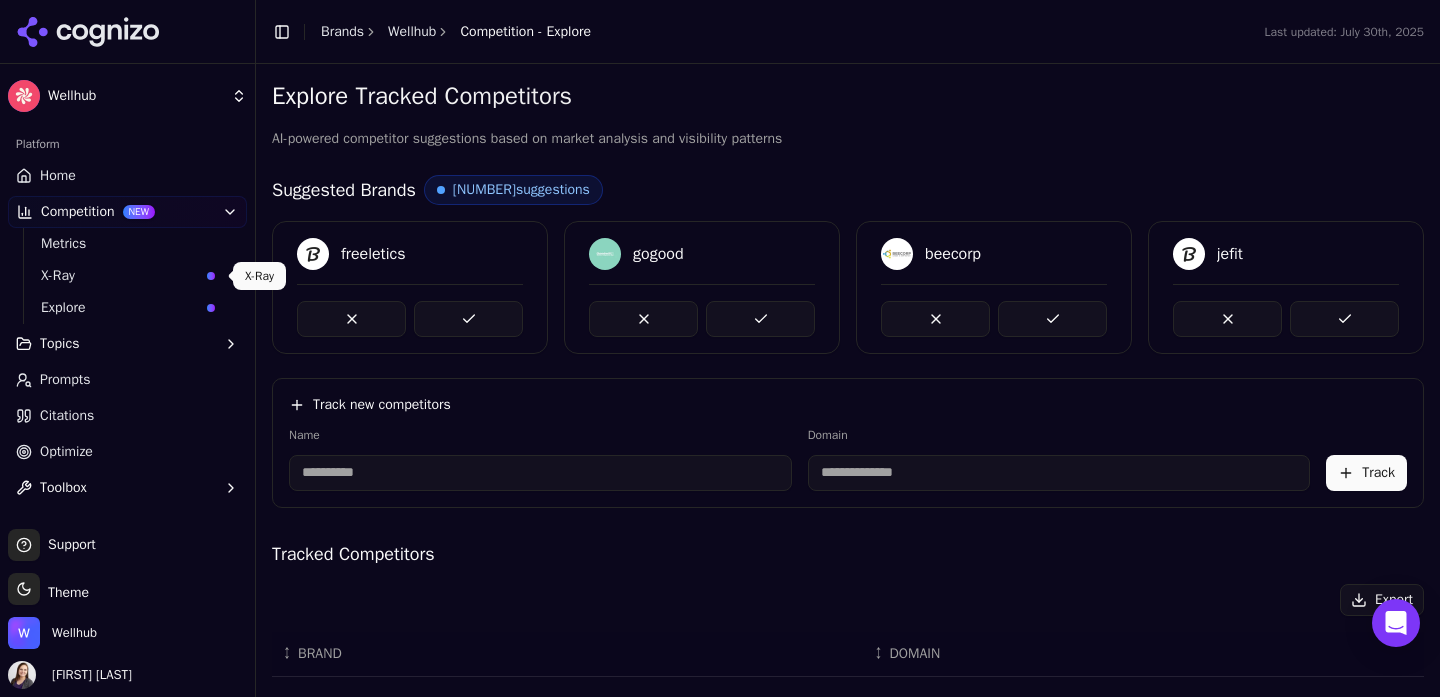 click on "X-Ray" at bounding box center (120, 276) 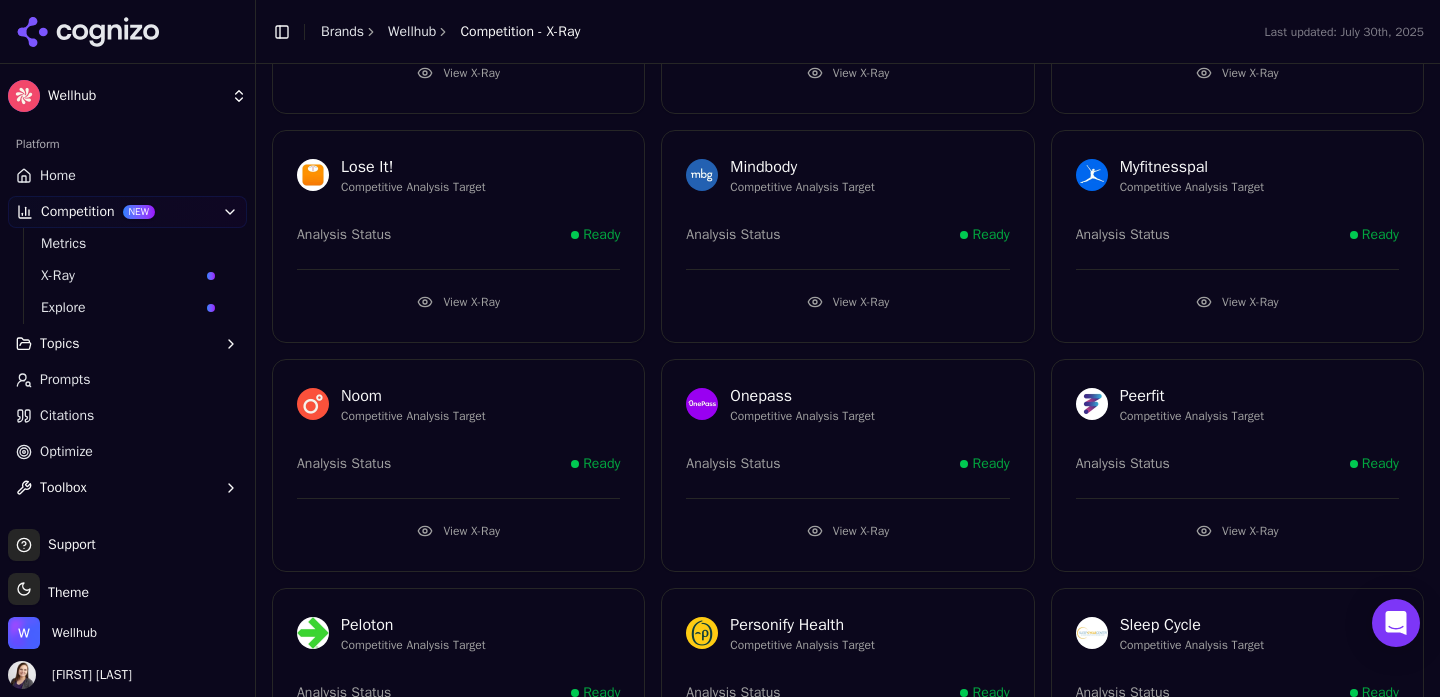 click on "View X-Ray" at bounding box center [847, 302] 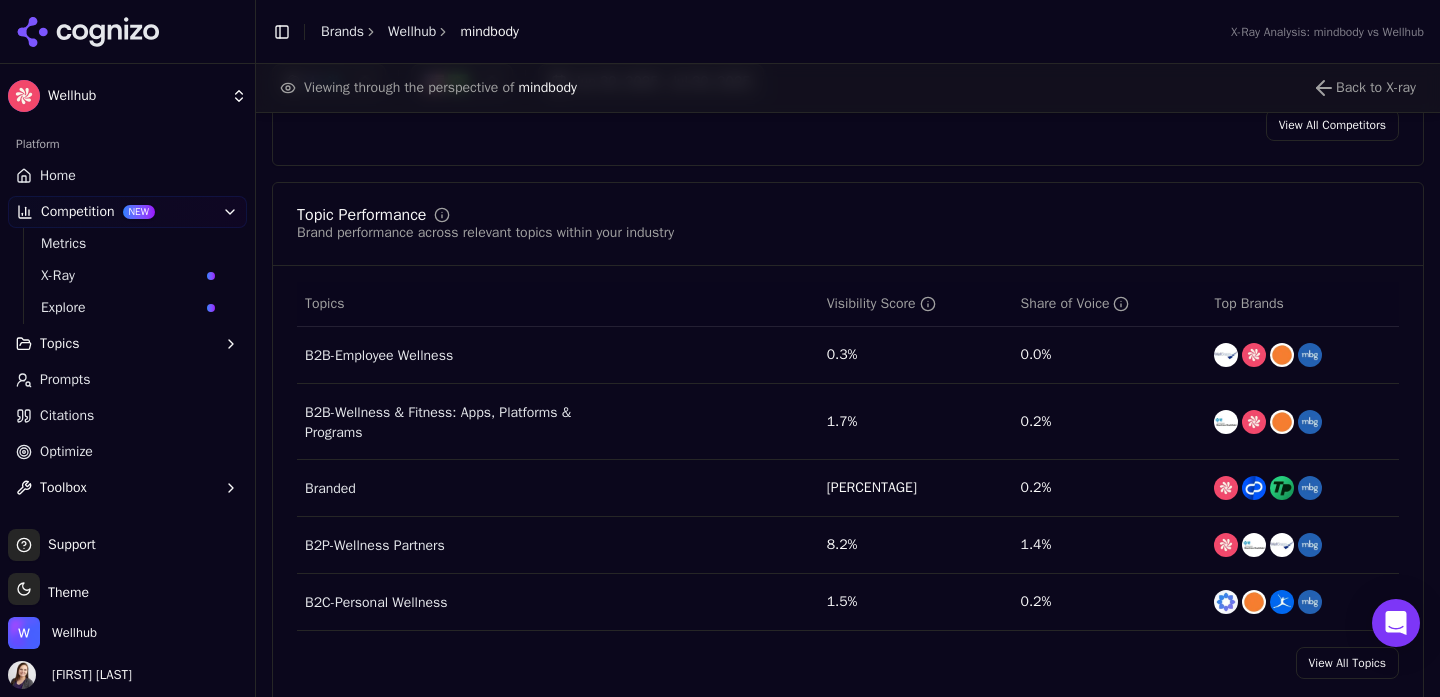 scroll, scrollTop: 769, scrollLeft: 0, axis: vertical 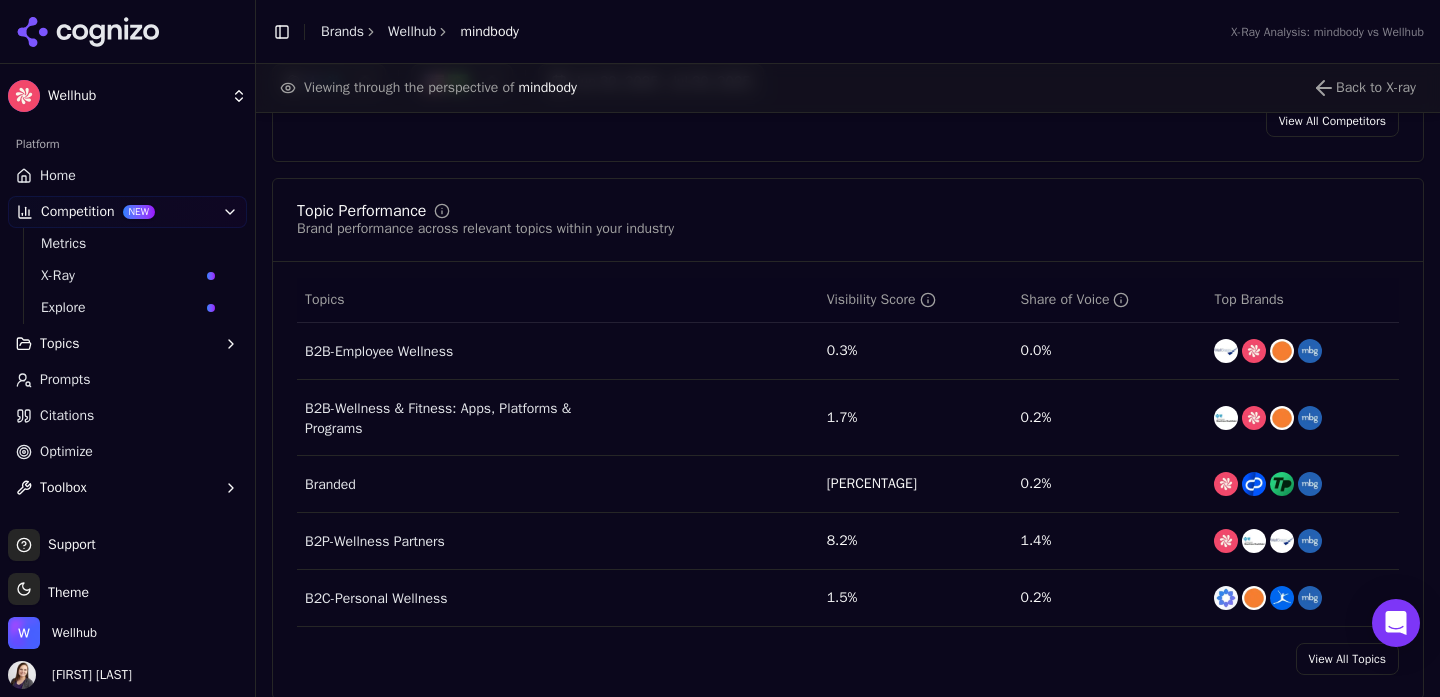 click on "Prompts" at bounding box center (65, 380) 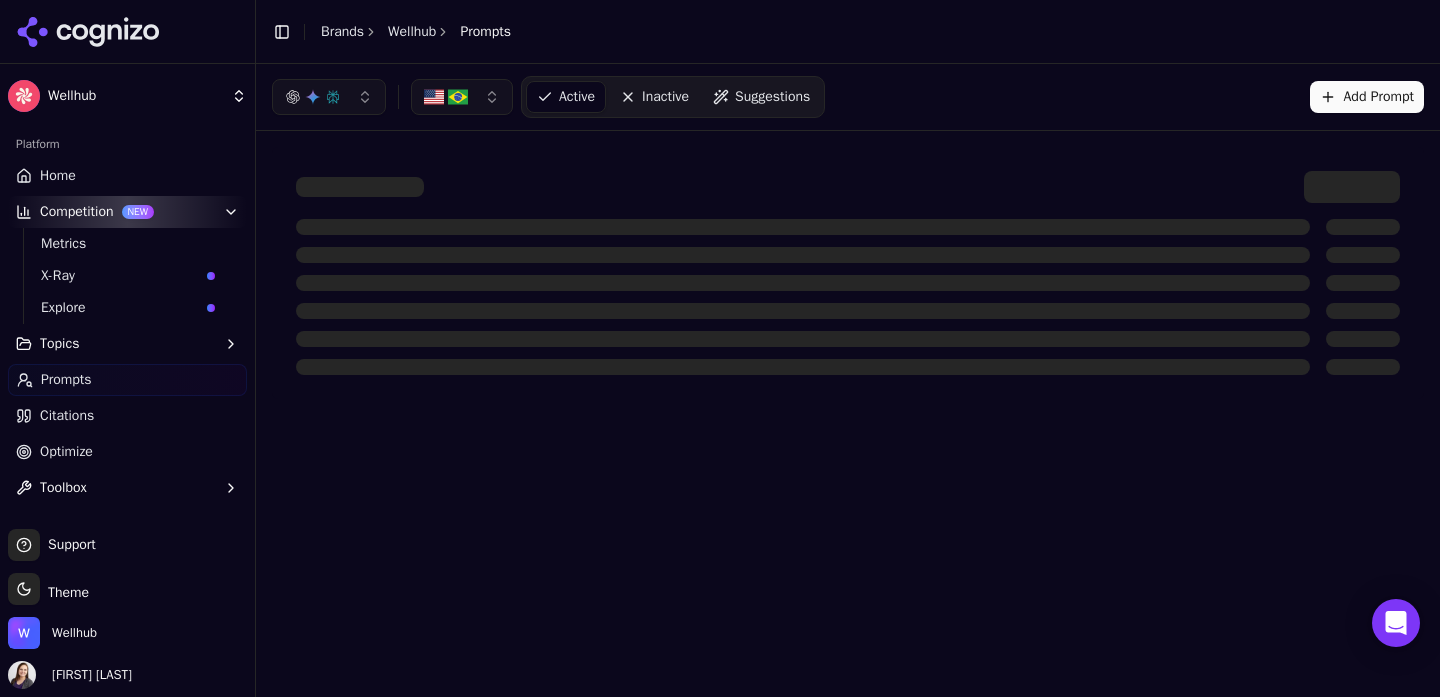 scroll, scrollTop: 0, scrollLeft: 0, axis: both 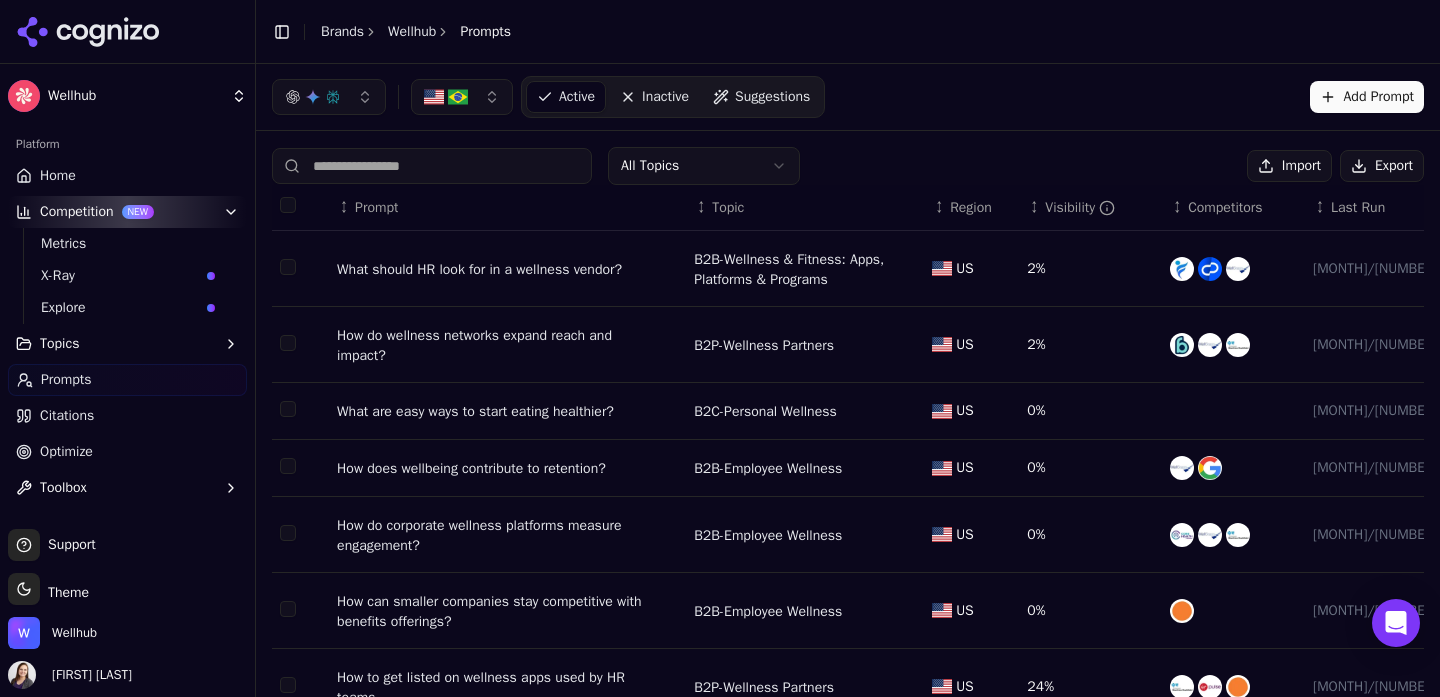 click on "What should HR look for in a wellness vendor?" at bounding box center (479, 270) 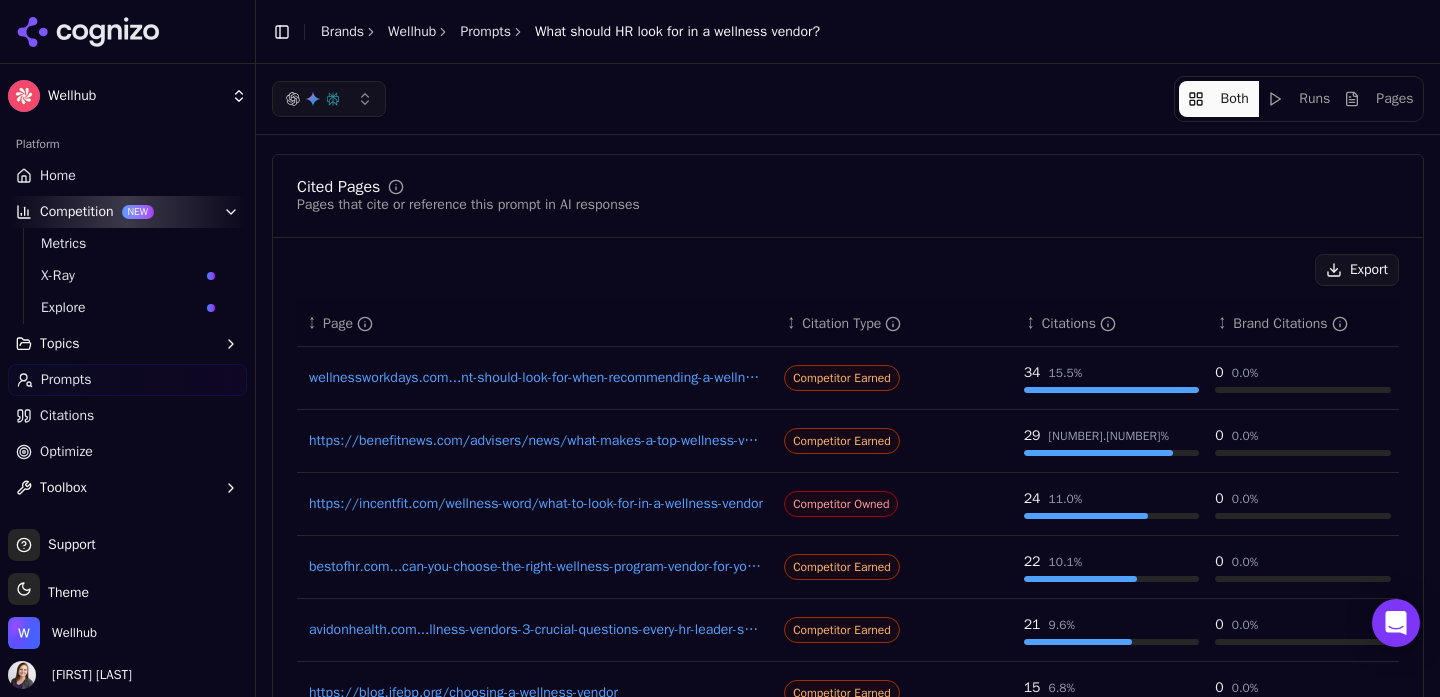 scroll, scrollTop: 838, scrollLeft: 0, axis: vertical 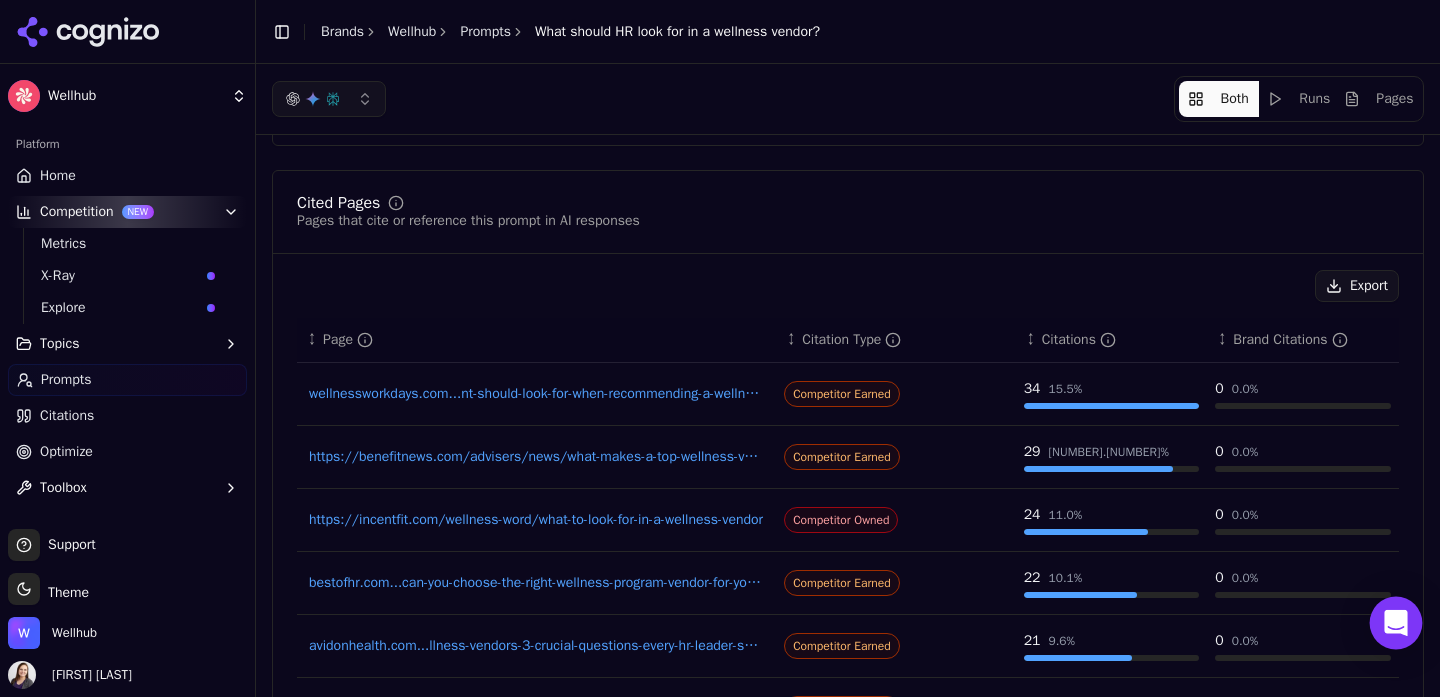 click 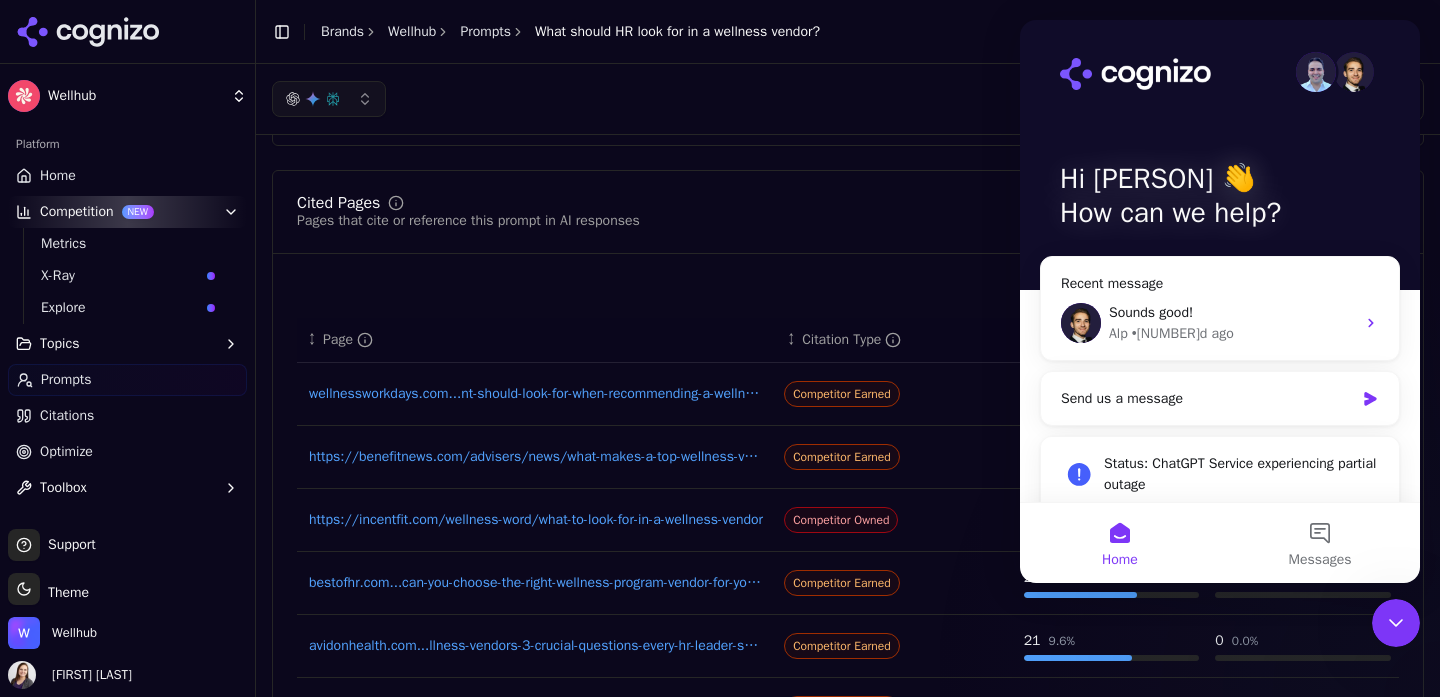 scroll, scrollTop: 0, scrollLeft: 0, axis: both 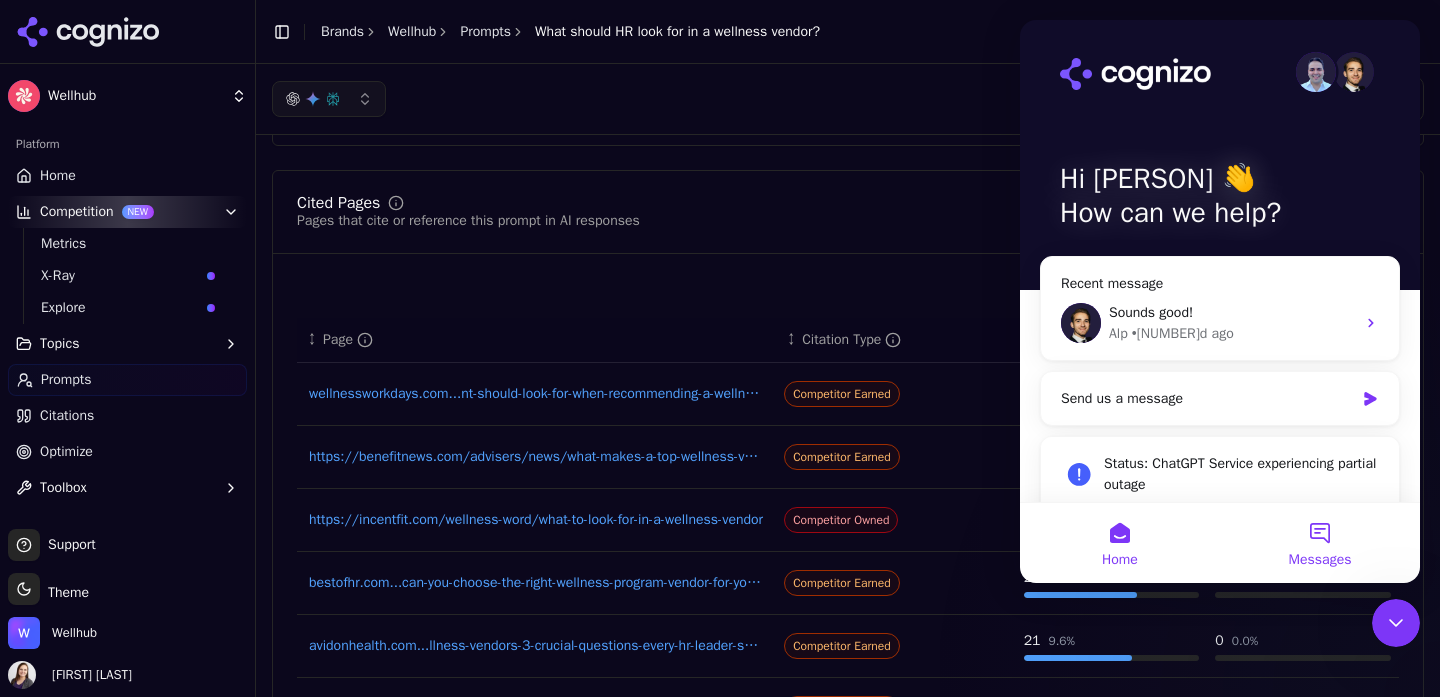 click on "Messages" at bounding box center [1320, 543] 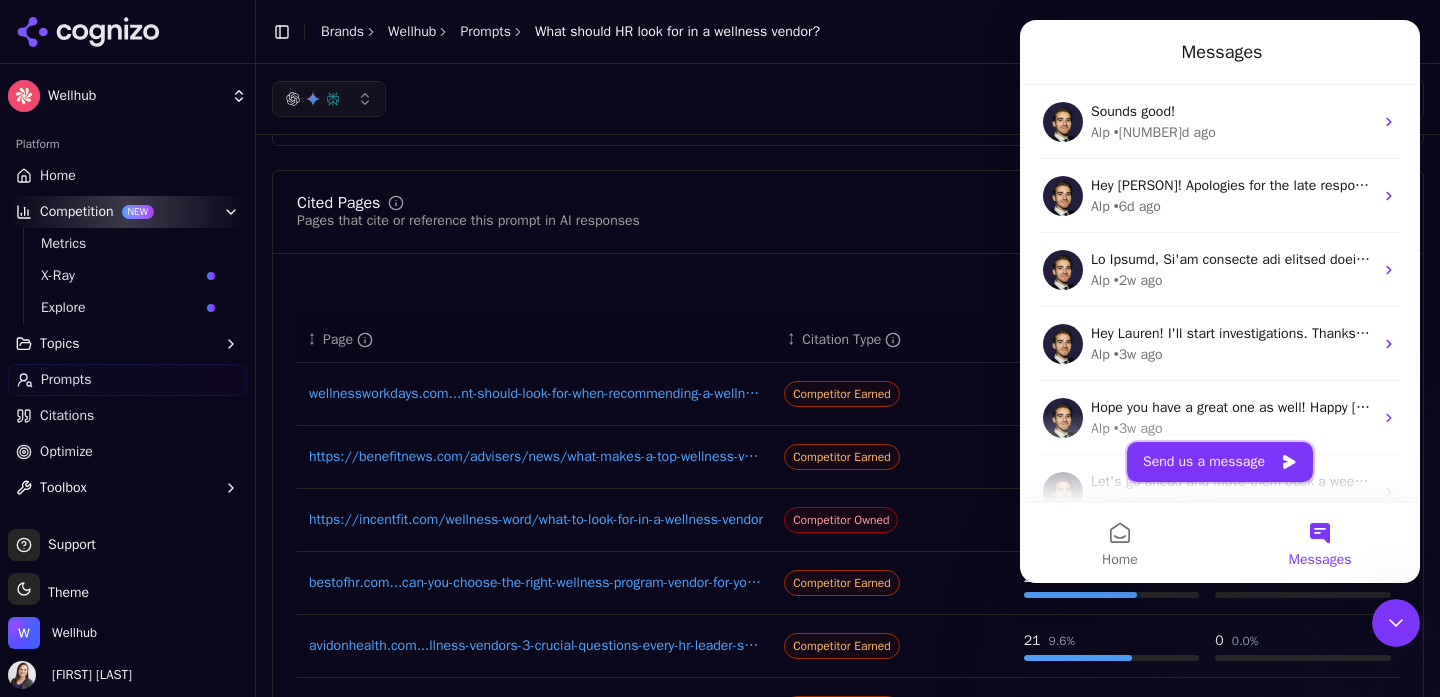 click on "Send us a message" at bounding box center [1220, 462] 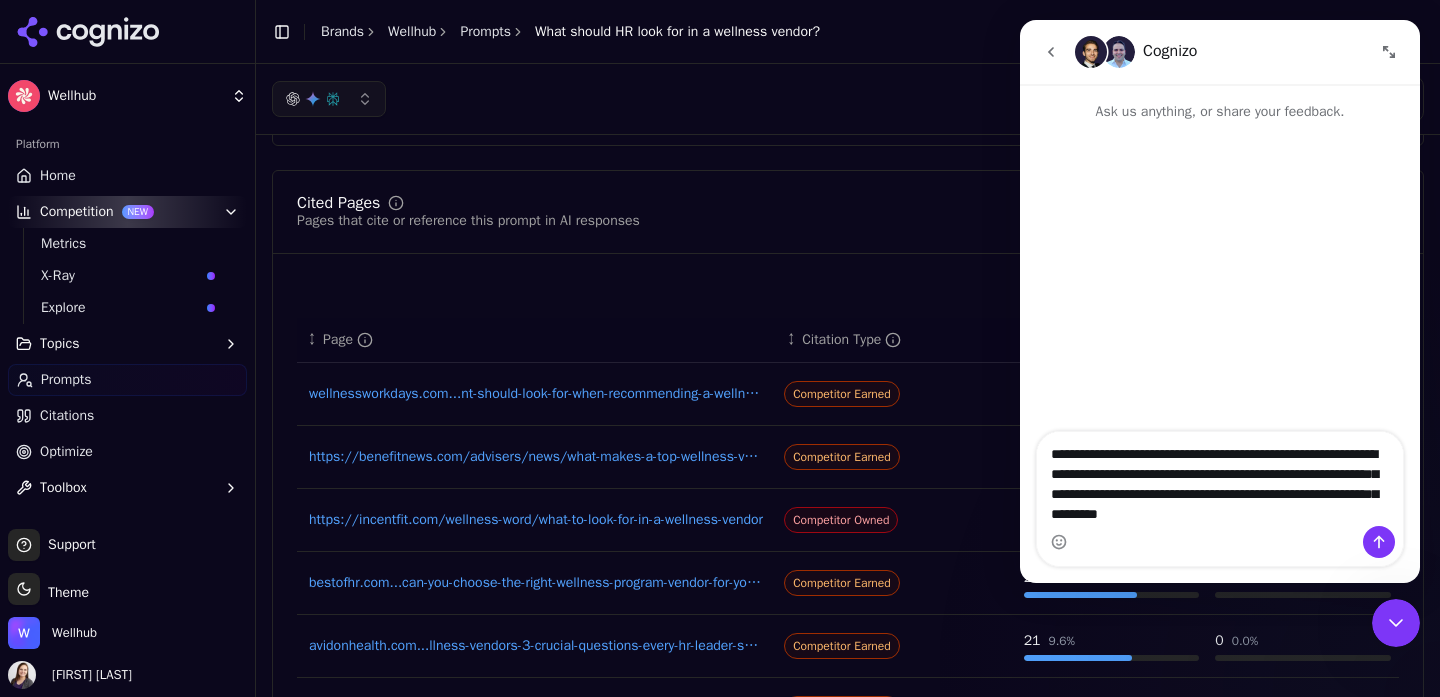 drag, startPoint x: 1359, startPoint y: 512, endPoint x: 1362, endPoint y: 496, distance: 16.27882 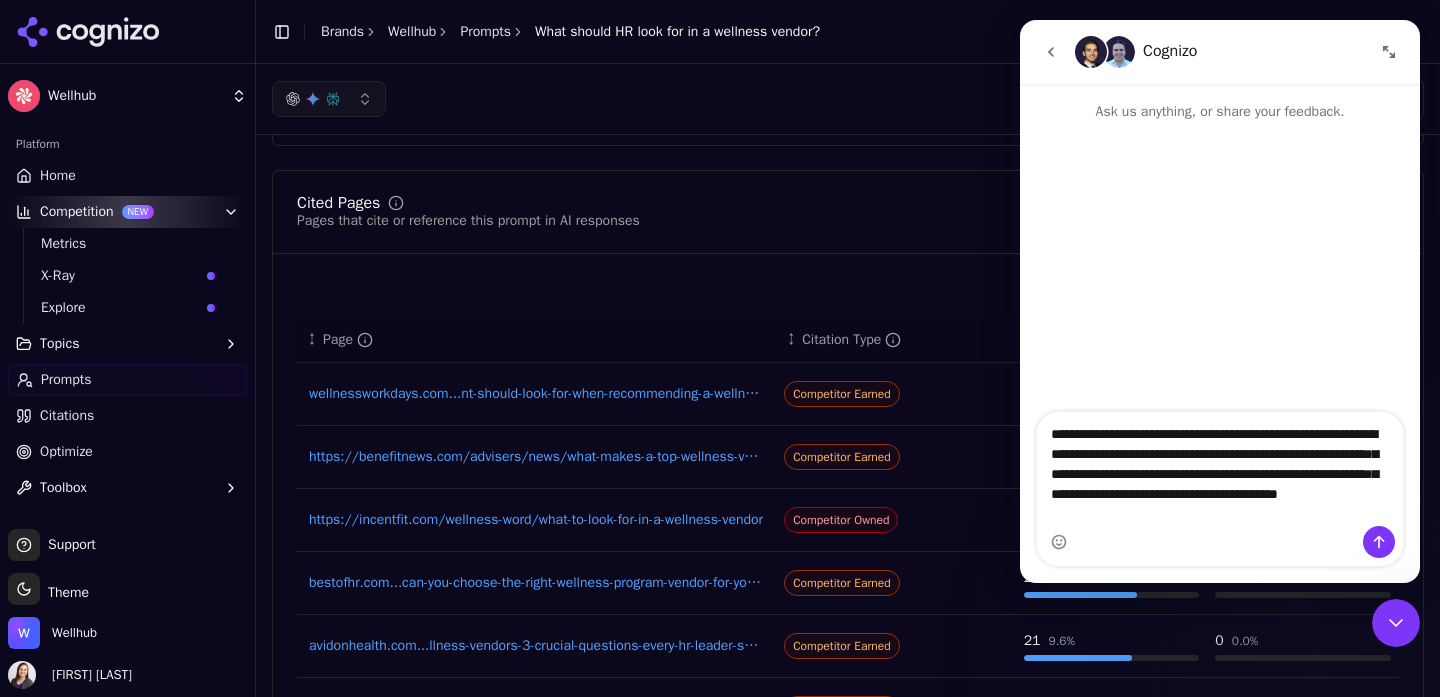 type on "**********" 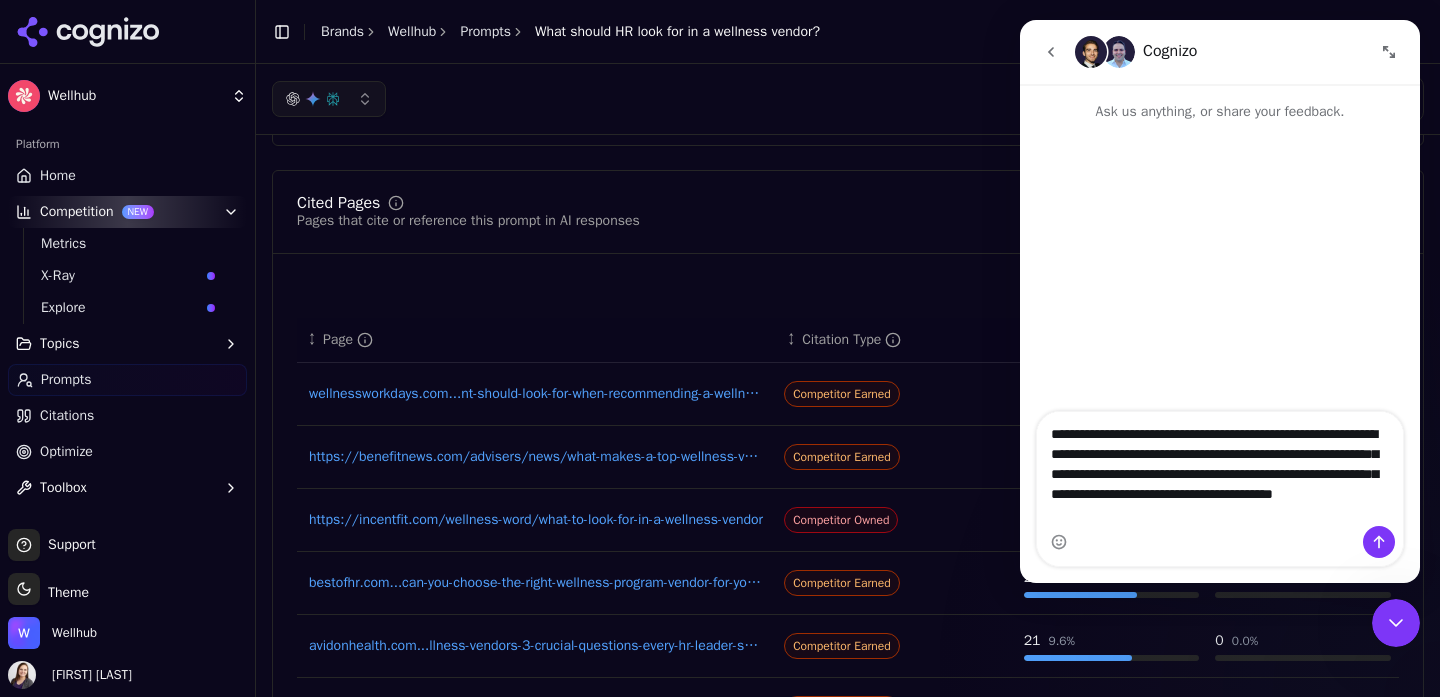 type 